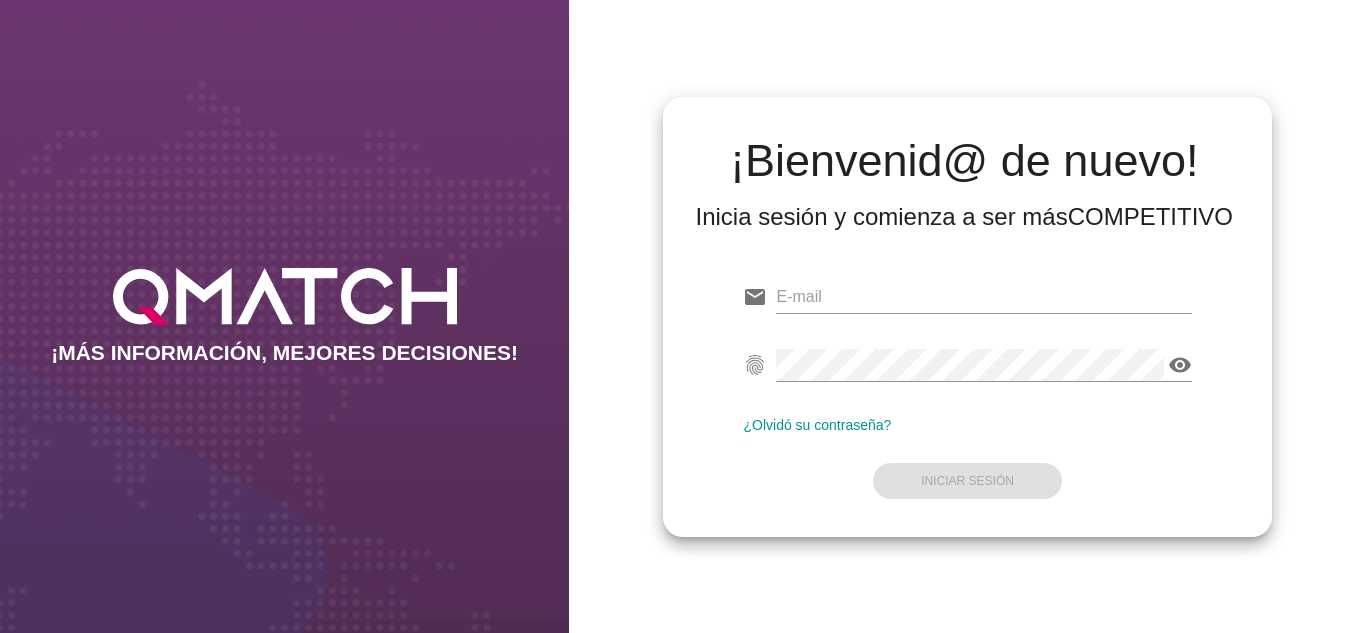 scroll, scrollTop: 0, scrollLeft: 0, axis: both 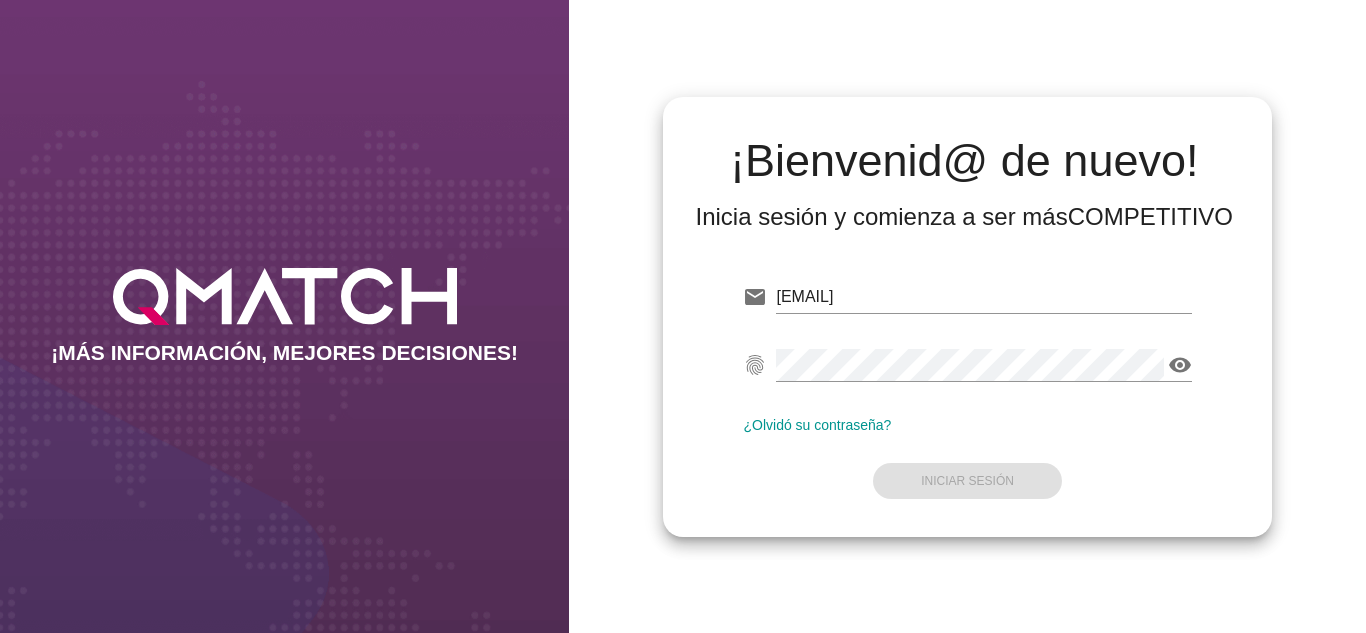 click on "¡Bienvenid@ de nuevo! Inicia sesión y comienza a ser más  COMPETITIVO email oscargerman.reyrojas@cencosud.com.co fingerprint visibility
¿Olvidó su contraseña?
Iniciar Sesión" at bounding box center [967, 316] 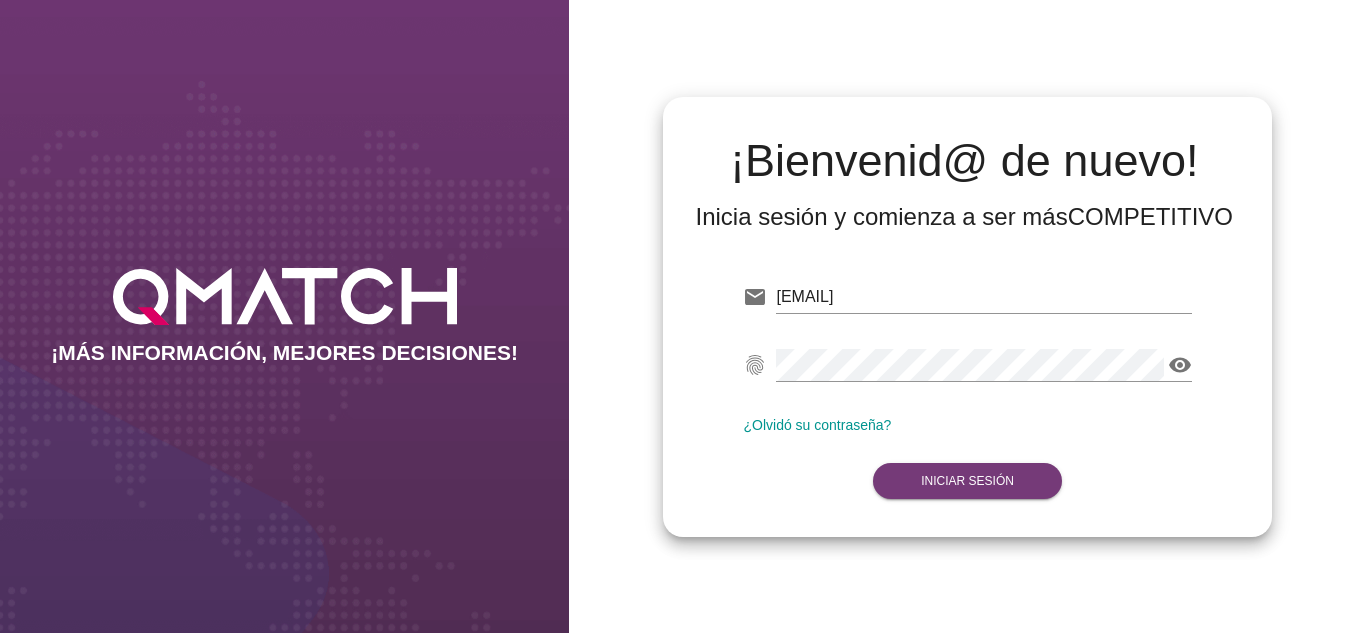 click on "Iniciar Sesión" at bounding box center (967, 481) 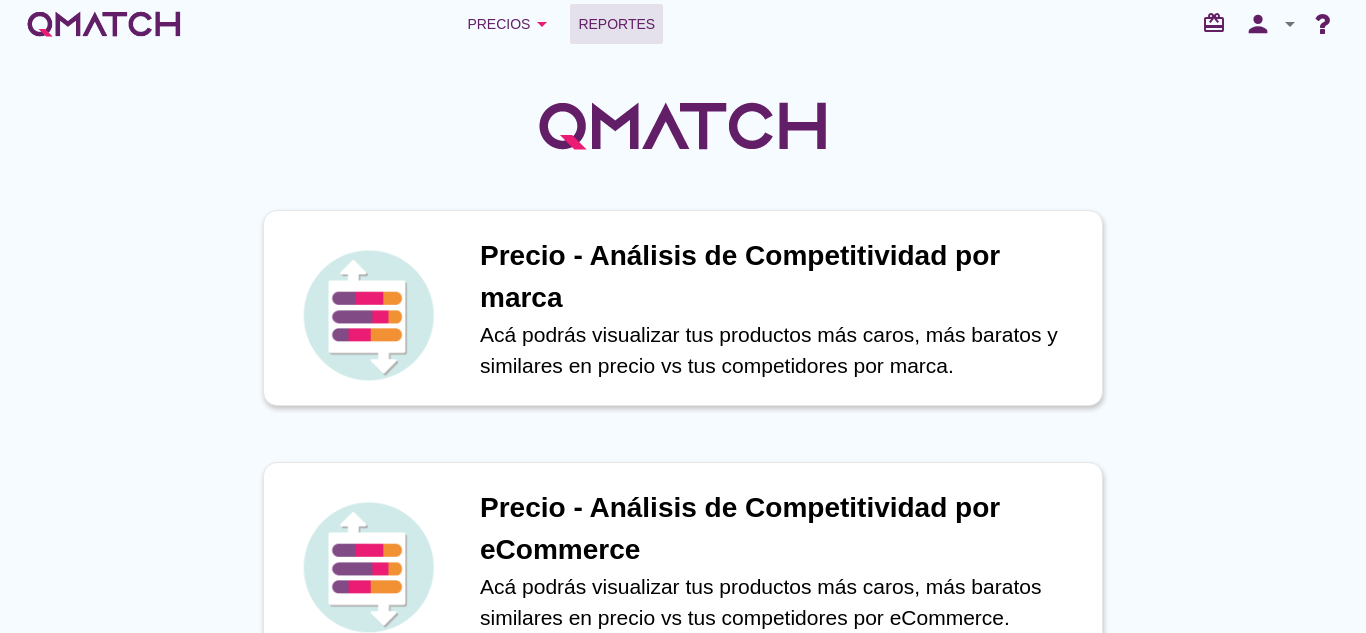 click on "Reportes" at bounding box center (616, 24) 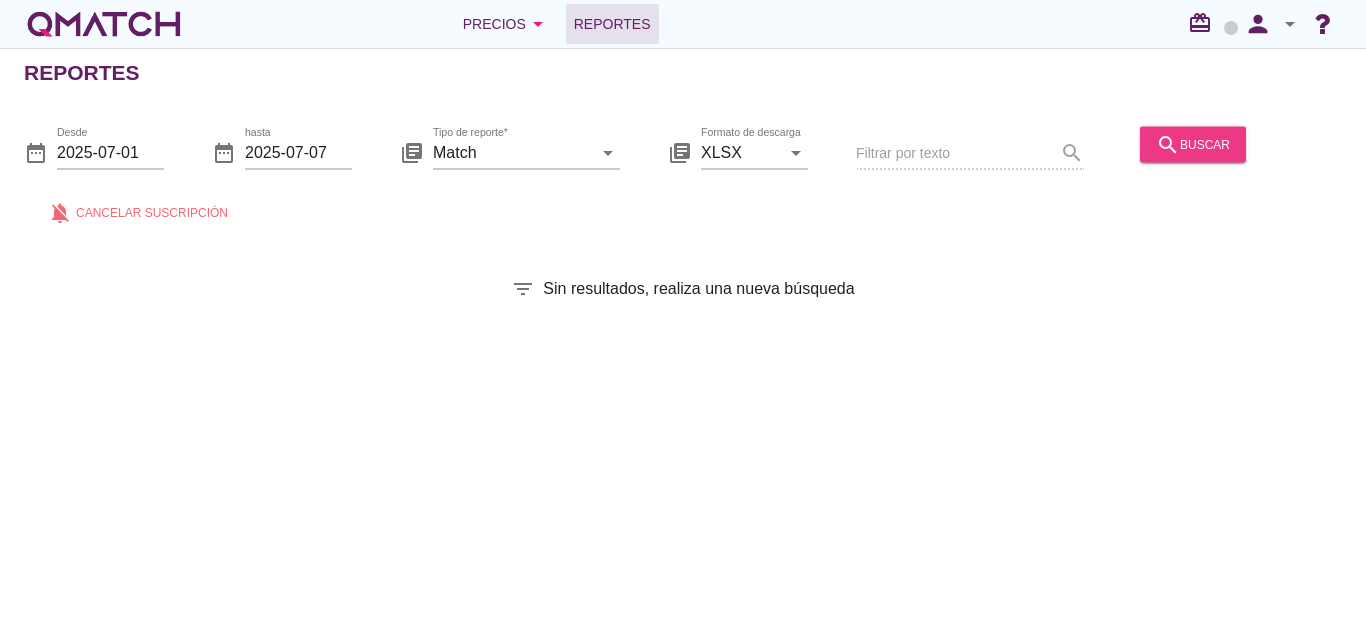 click on "search
buscar" at bounding box center [1193, 144] 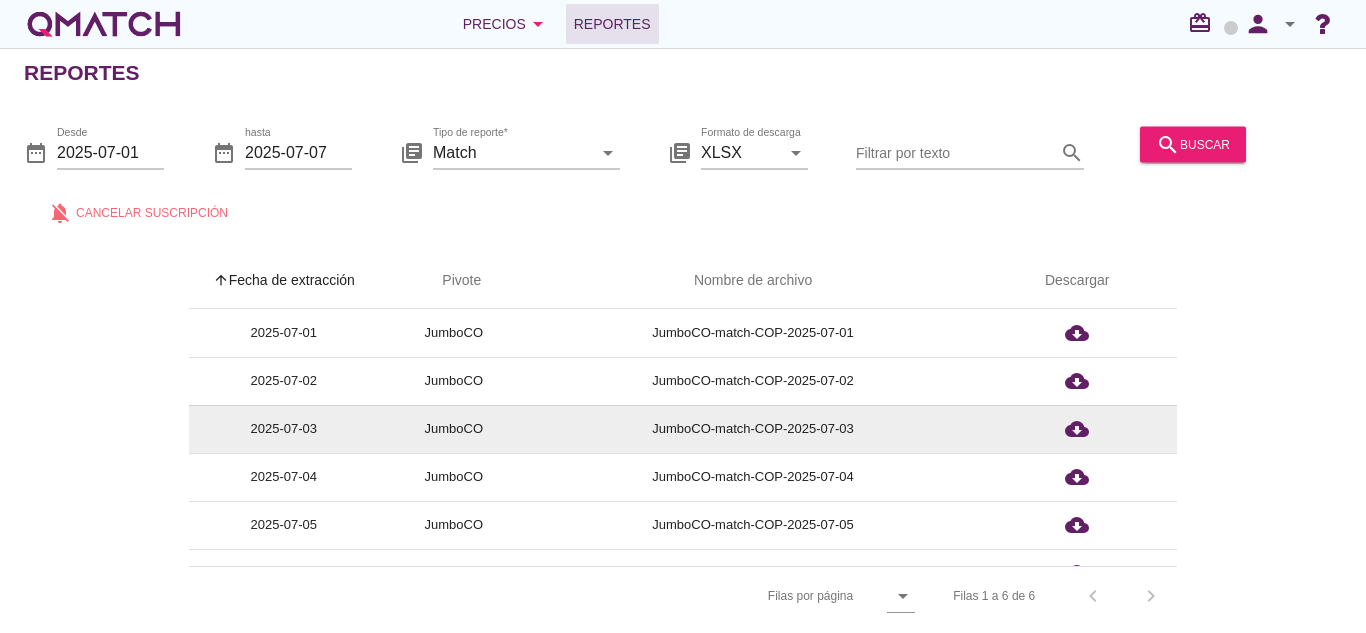 scroll, scrollTop: 31, scrollLeft: 0, axis: vertical 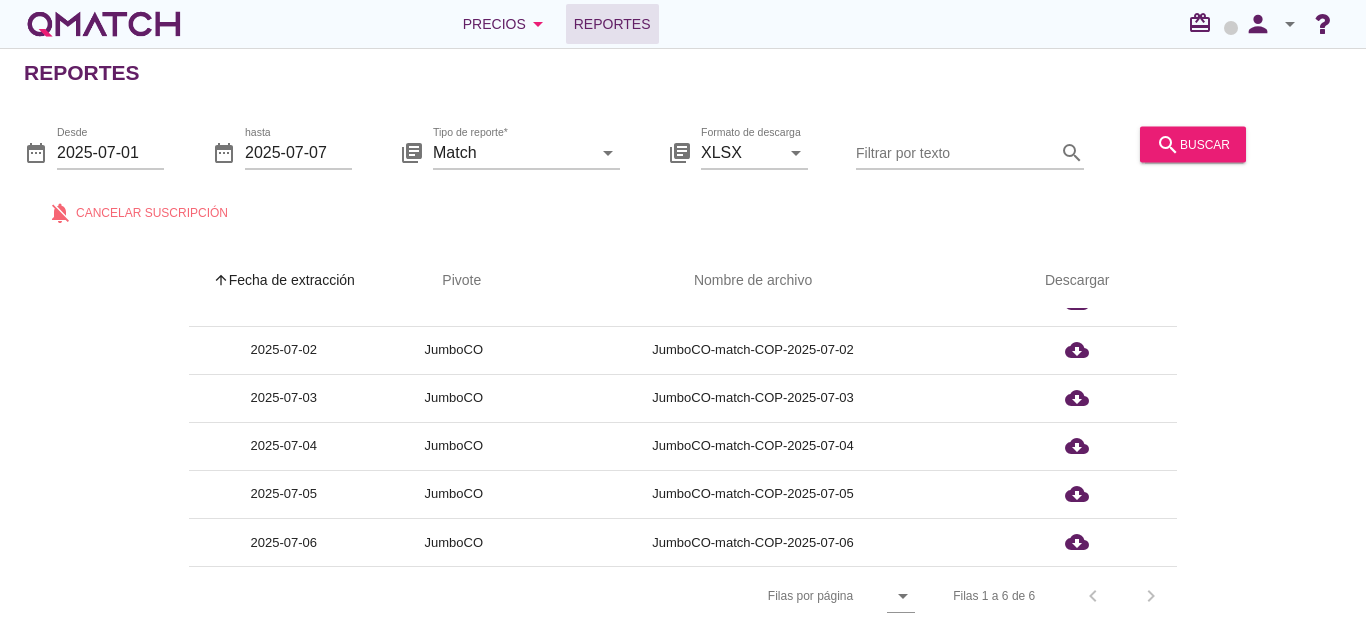 click on "Filas 1 a 6 de 6
chevron_left chevron_right" at bounding box center [1053, 596] 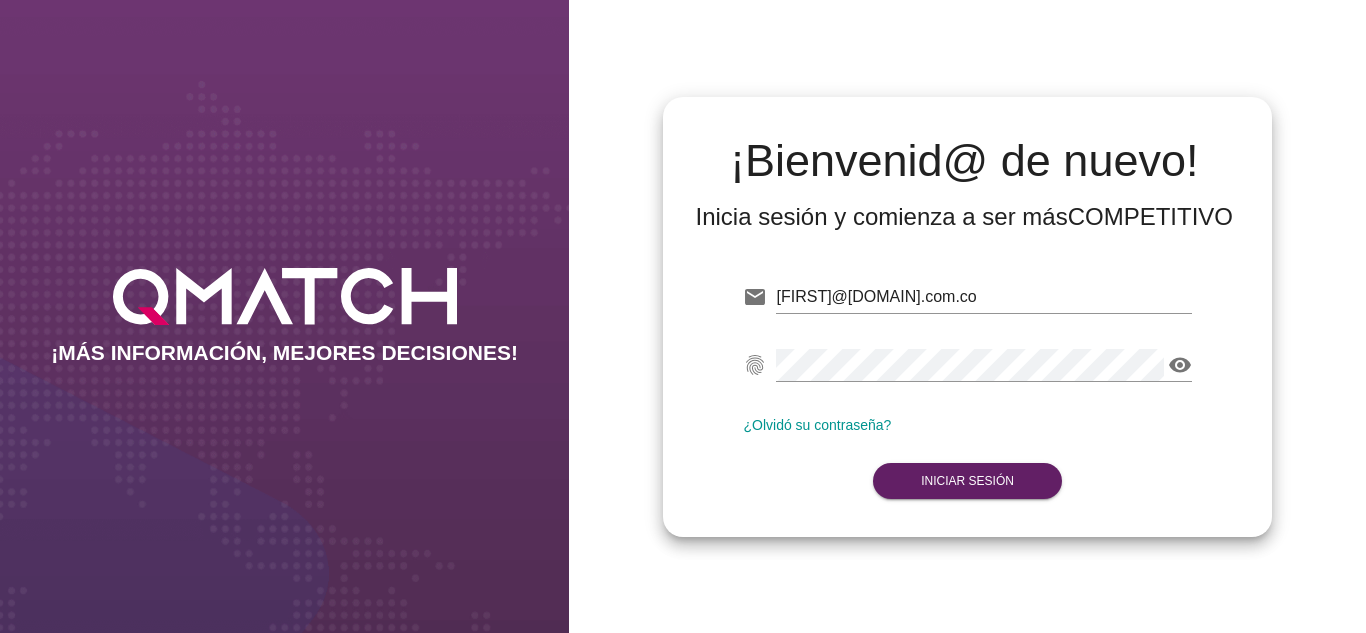 scroll, scrollTop: 0, scrollLeft: 0, axis: both 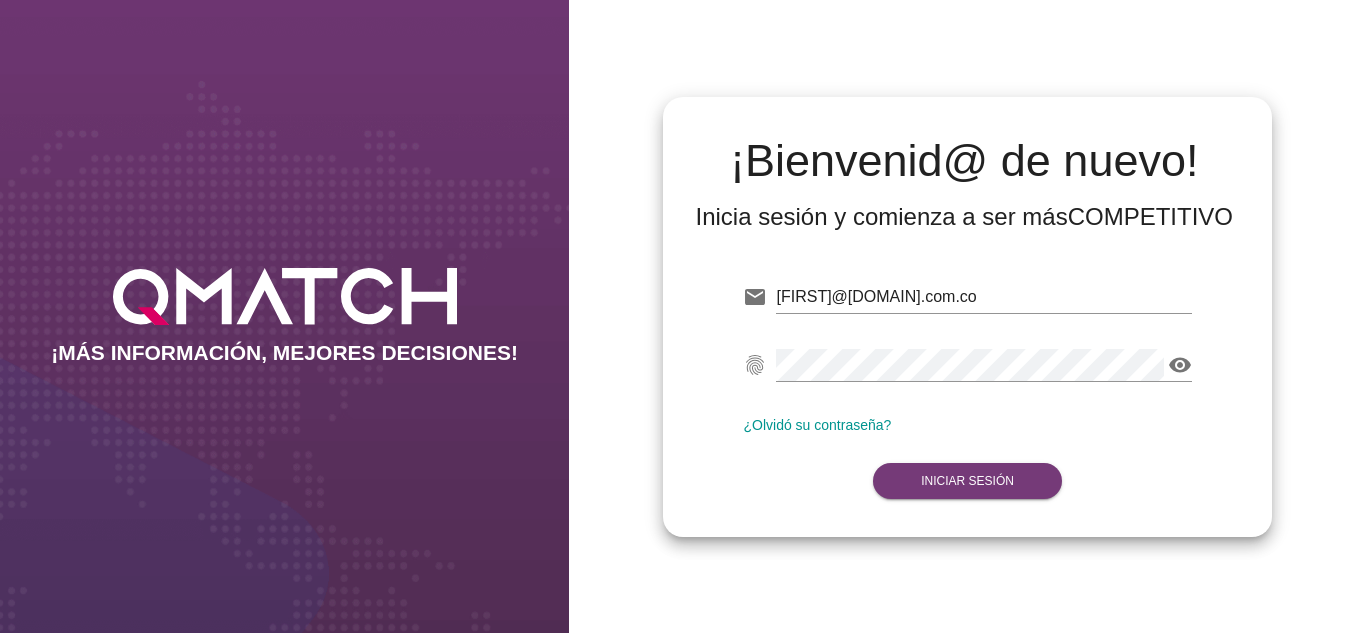 click on "Iniciar Sesión" at bounding box center (967, 481) 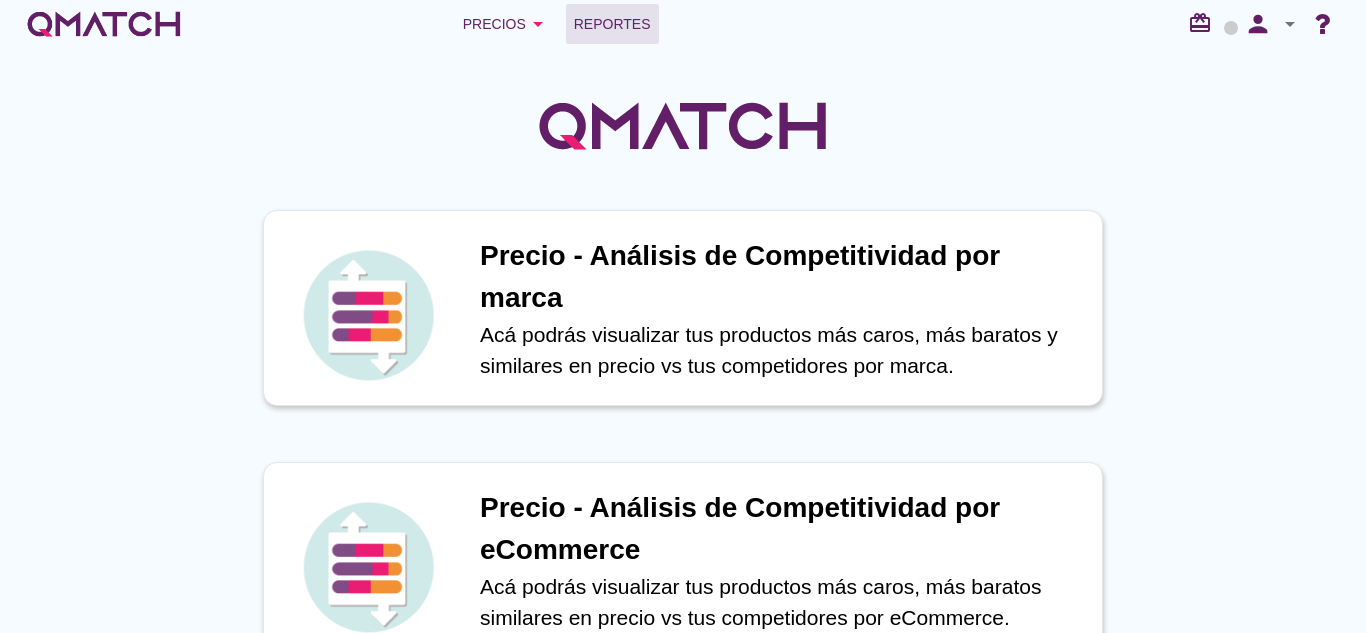 click on "Reportes" at bounding box center [612, 24] 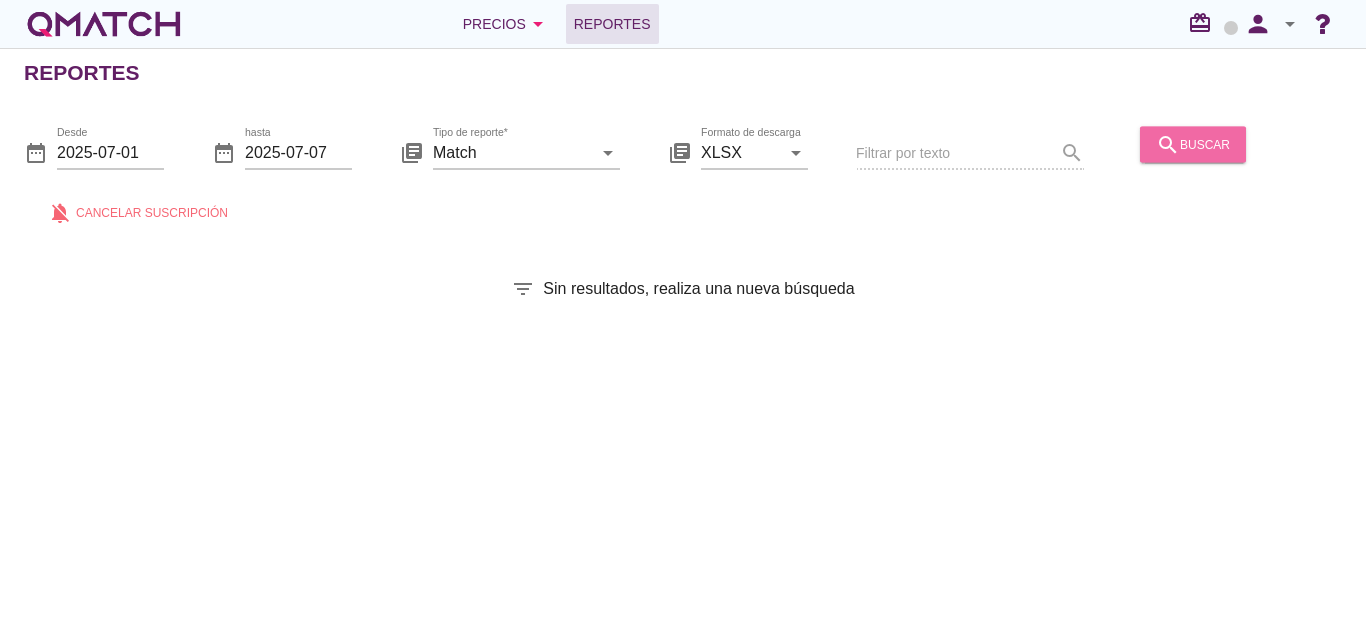 click on "search
buscar" at bounding box center [1193, 144] 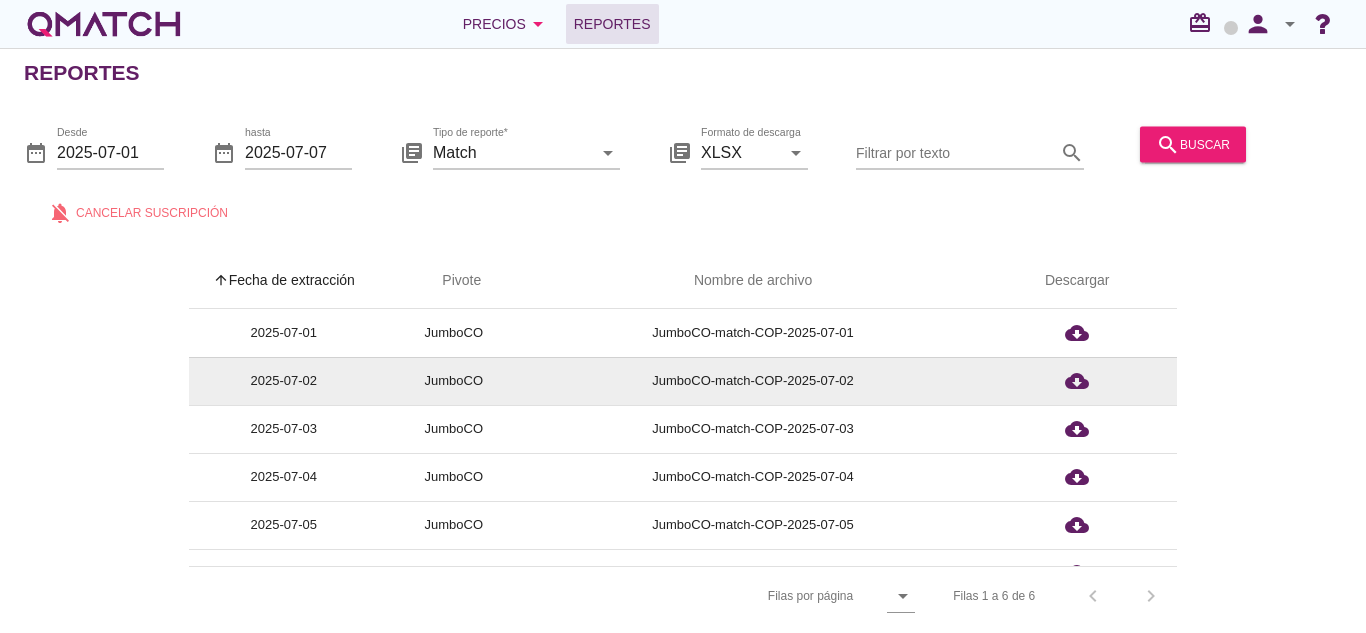 scroll, scrollTop: 31, scrollLeft: 0, axis: vertical 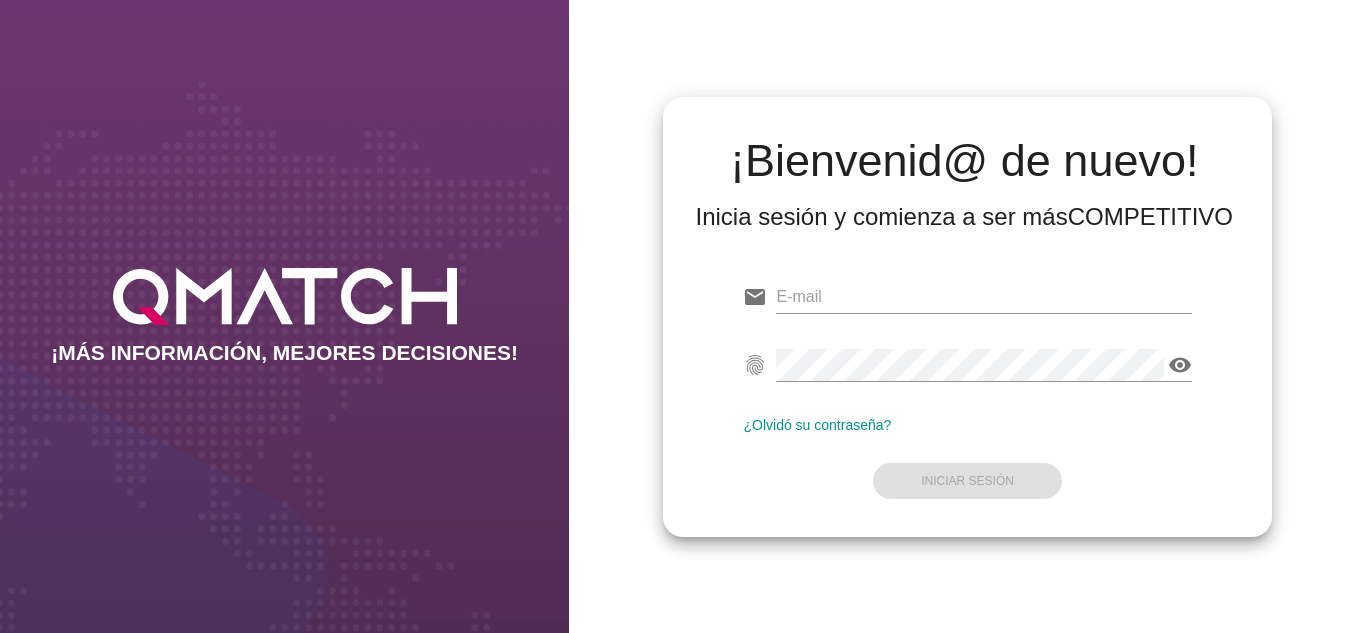 type on "[EMAIL]" 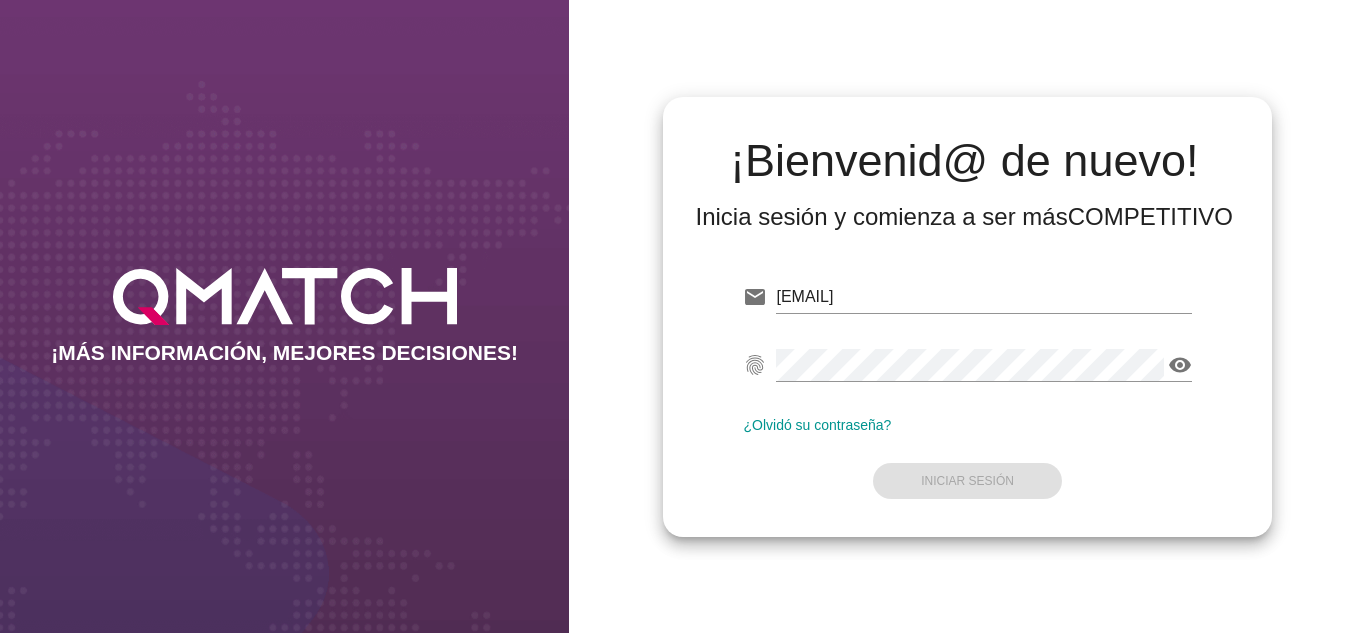 click on "email [EMAIL] fingerprint visibility
¿Olvidó su contraseña?
Iniciar Sesión" at bounding box center (967, 387) 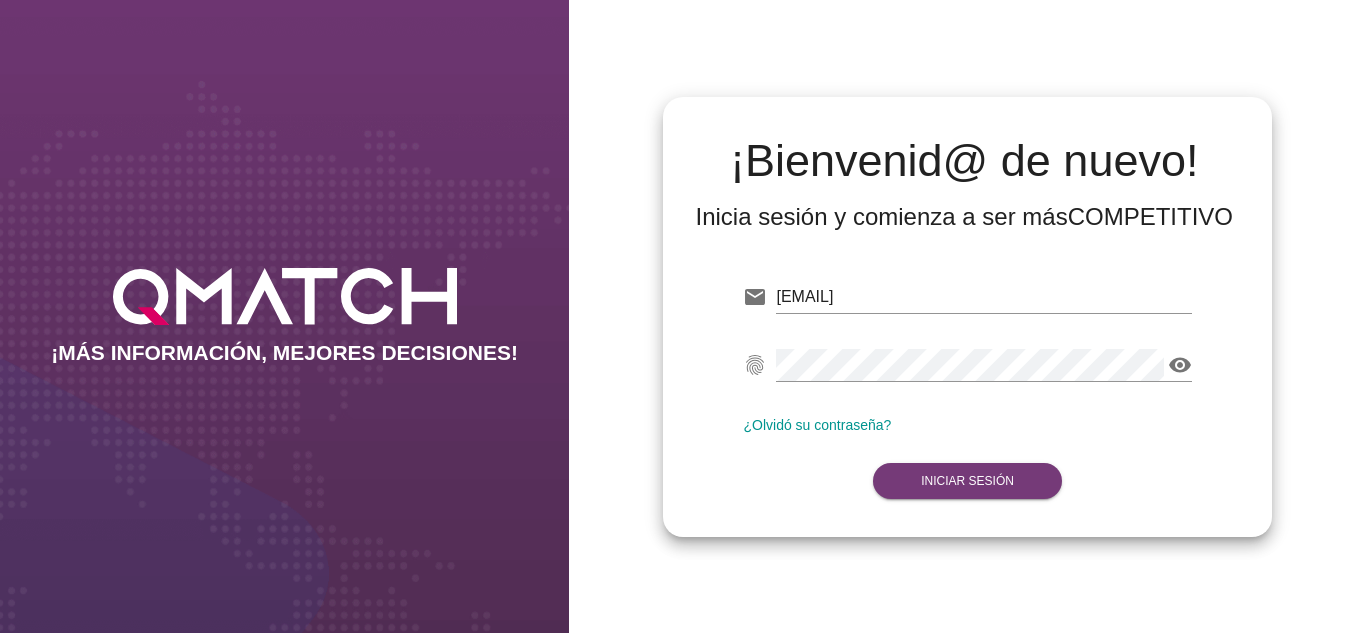 click on "Iniciar Sesión" at bounding box center (967, 481) 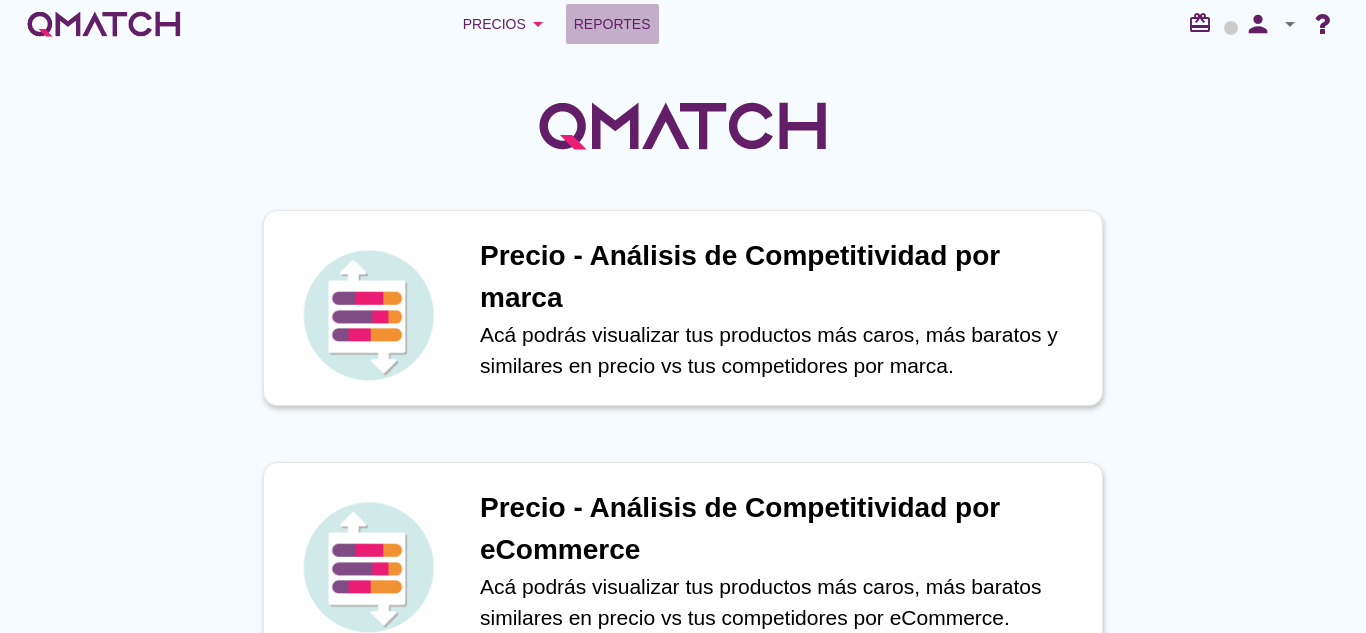click on "Reportes" at bounding box center [612, 24] 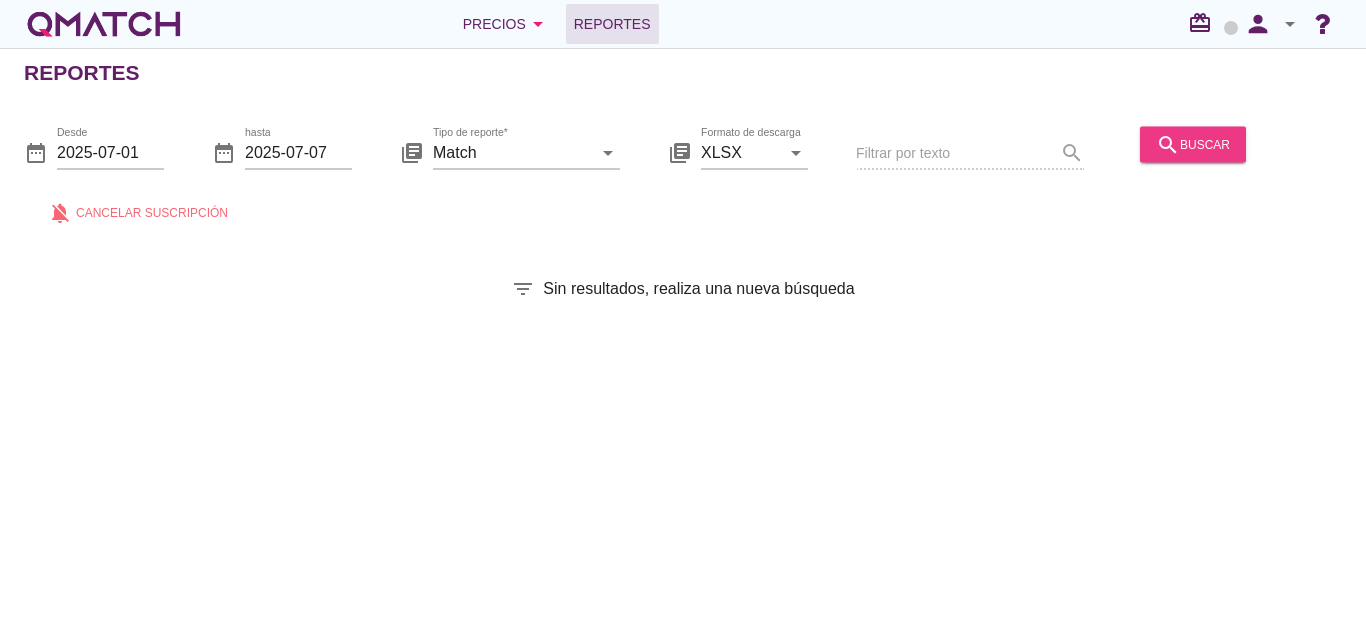 click on "search
buscar" at bounding box center (1193, 144) 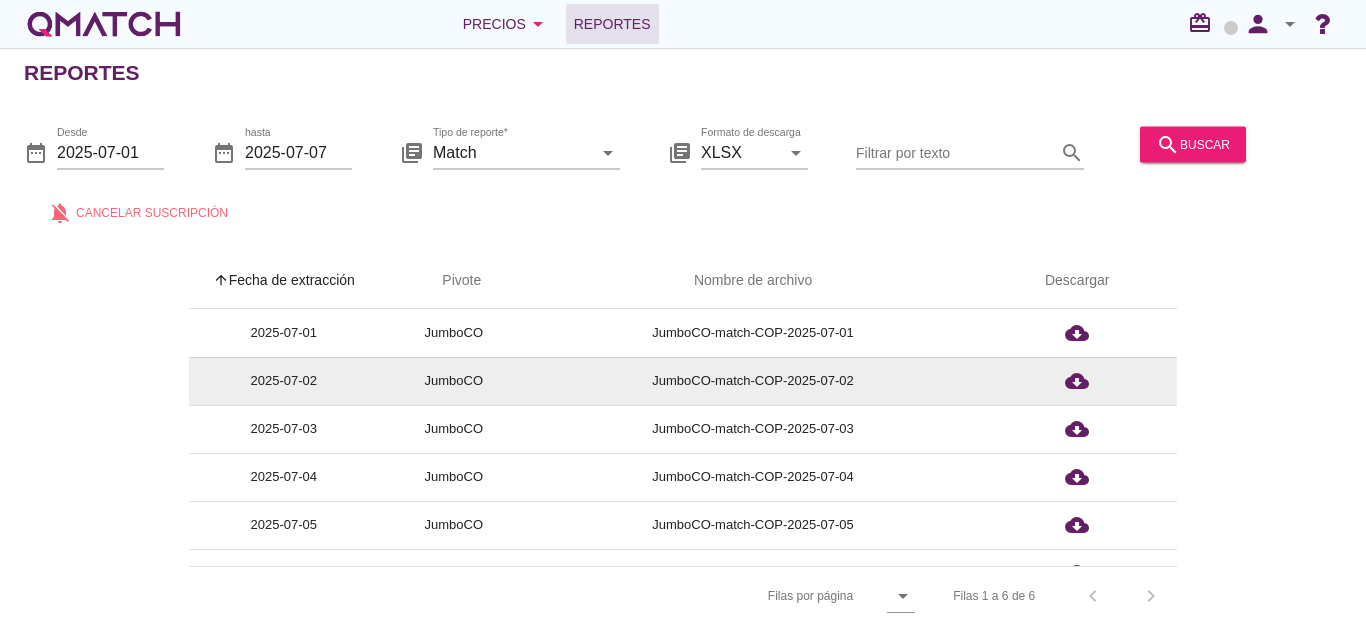 scroll, scrollTop: 31, scrollLeft: 0, axis: vertical 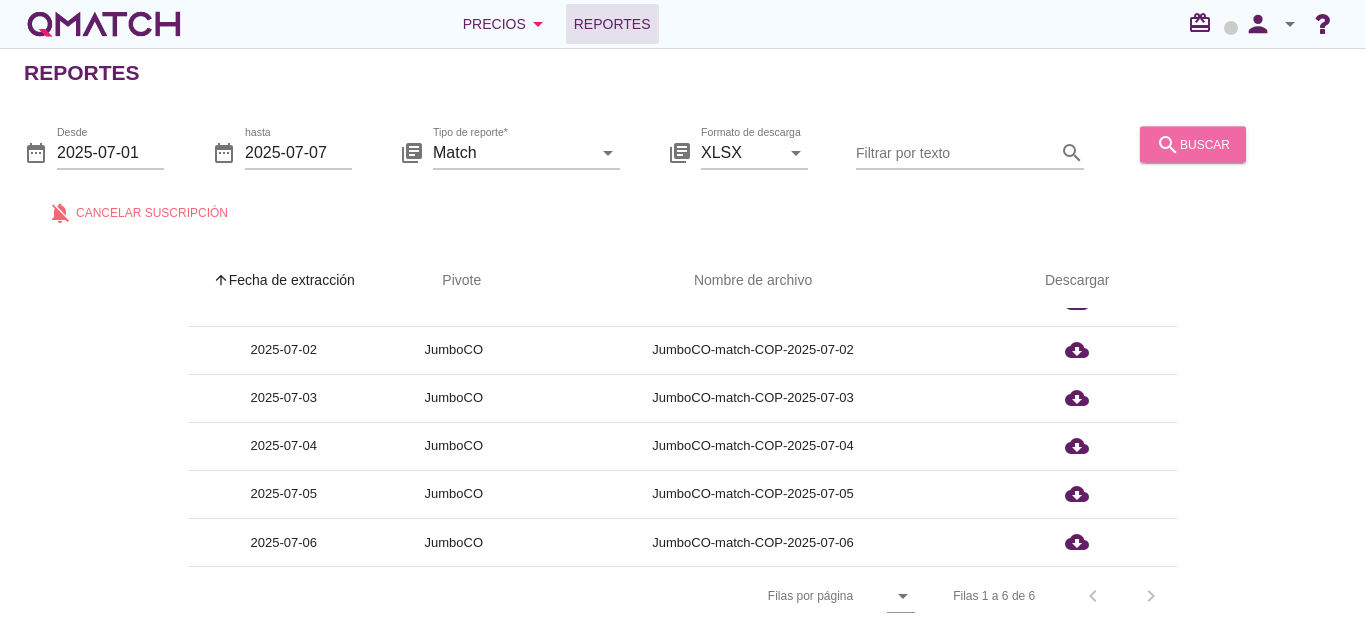 click on "search
buscar" at bounding box center (1193, 144) 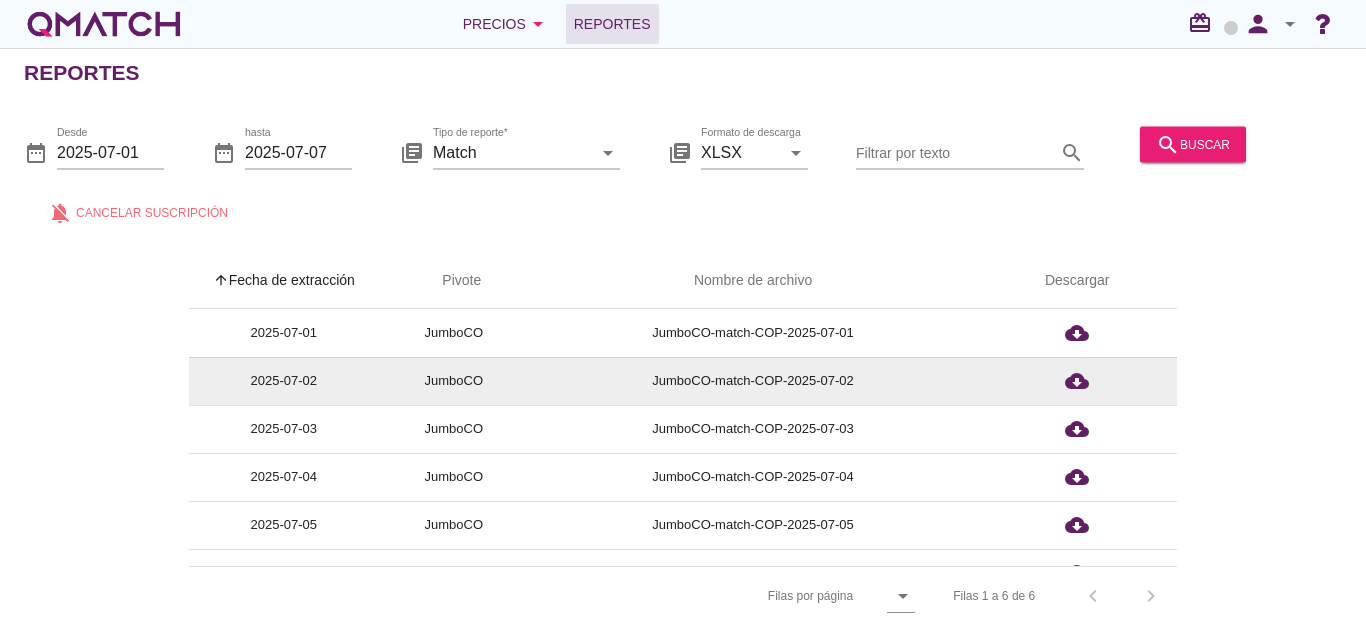 scroll, scrollTop: 31, scrollLeft: 0, axis: vertical 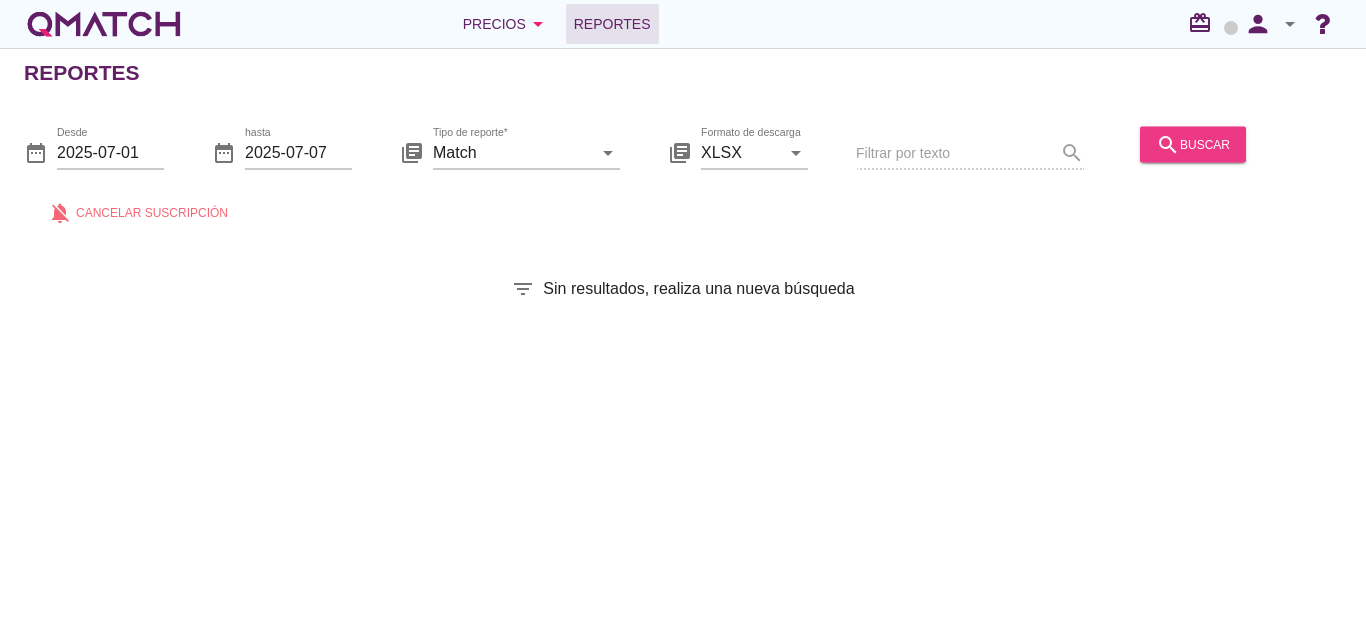click on "search" at bounding box center [1168, 144] 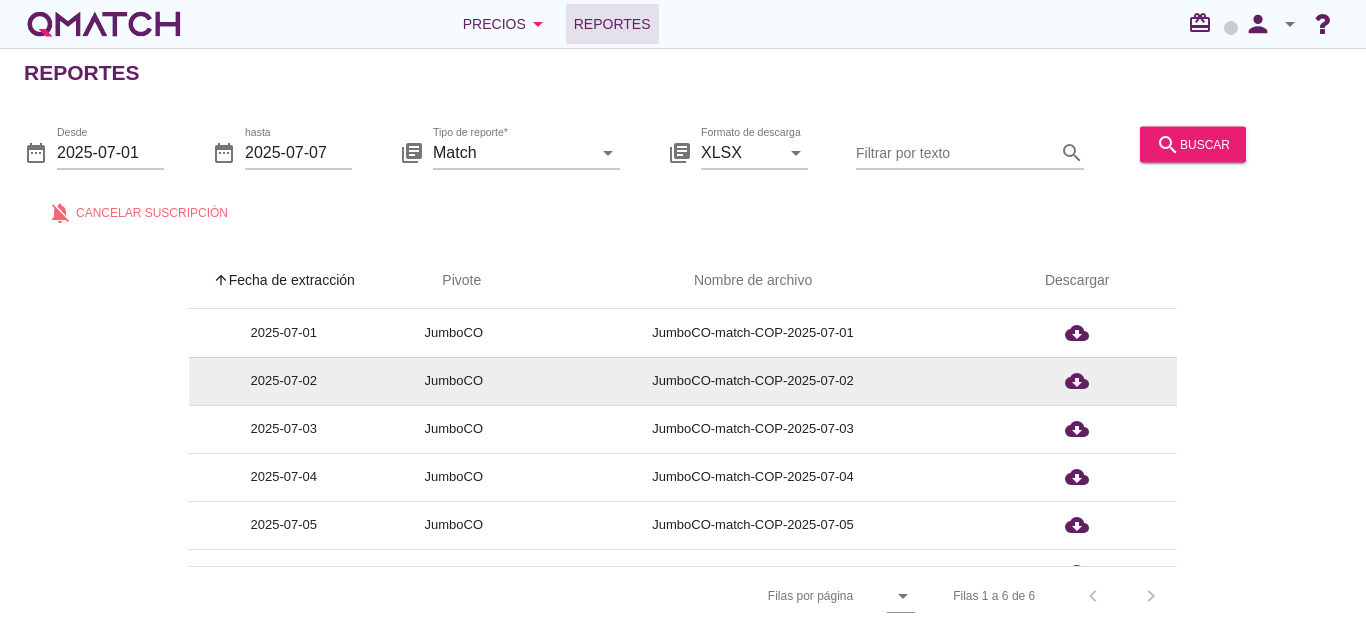 scroll, scrollTop: 31, scrollLeft: 0, axis: vertical 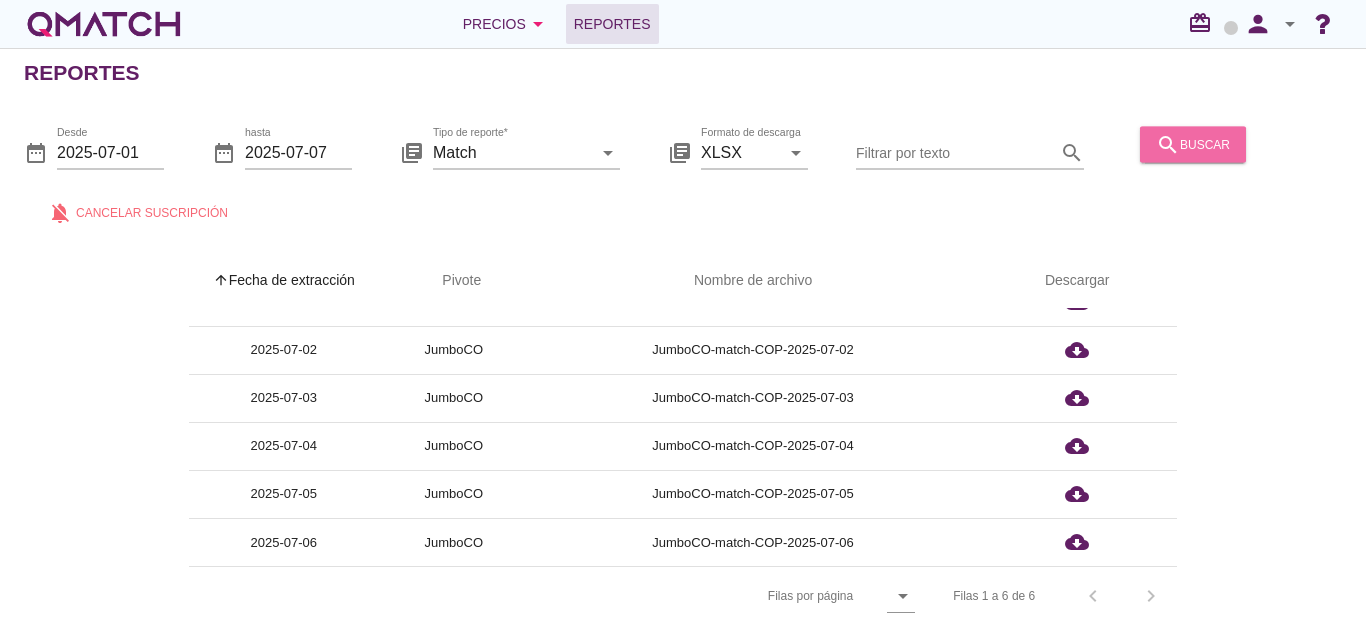 click on "search
buscar" at bounding box center [1193, 144] 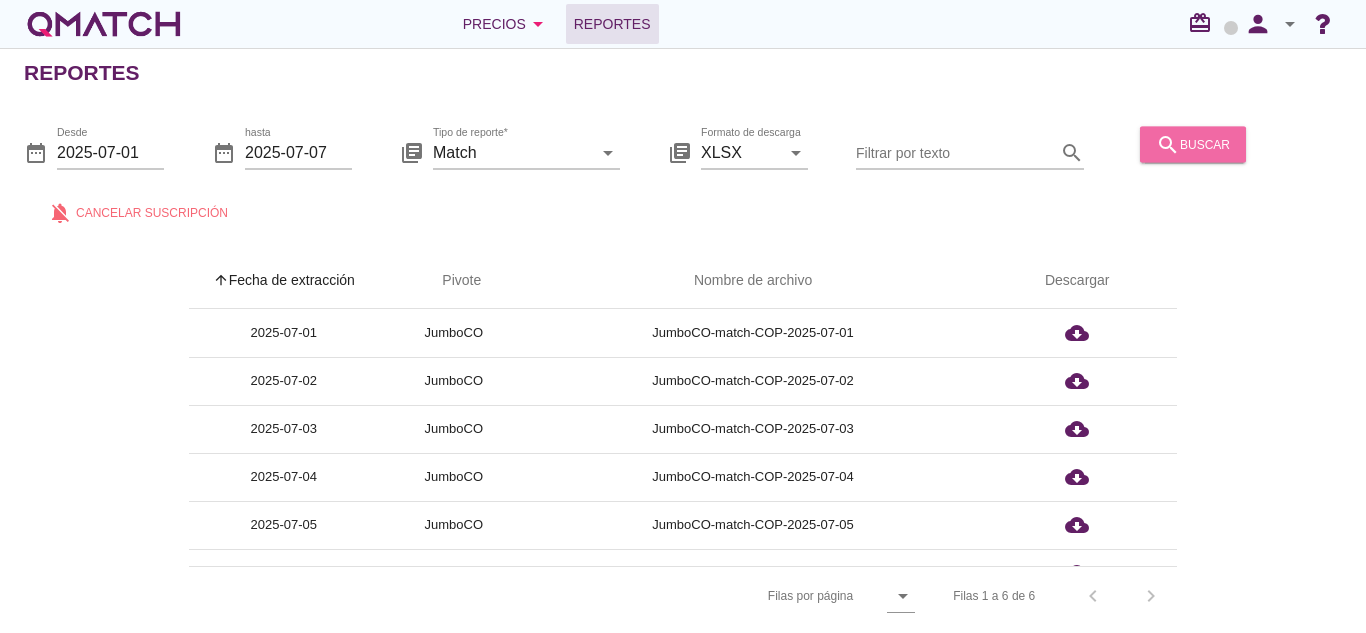 click on "search
buscar" at bounding box center (1193, 144) 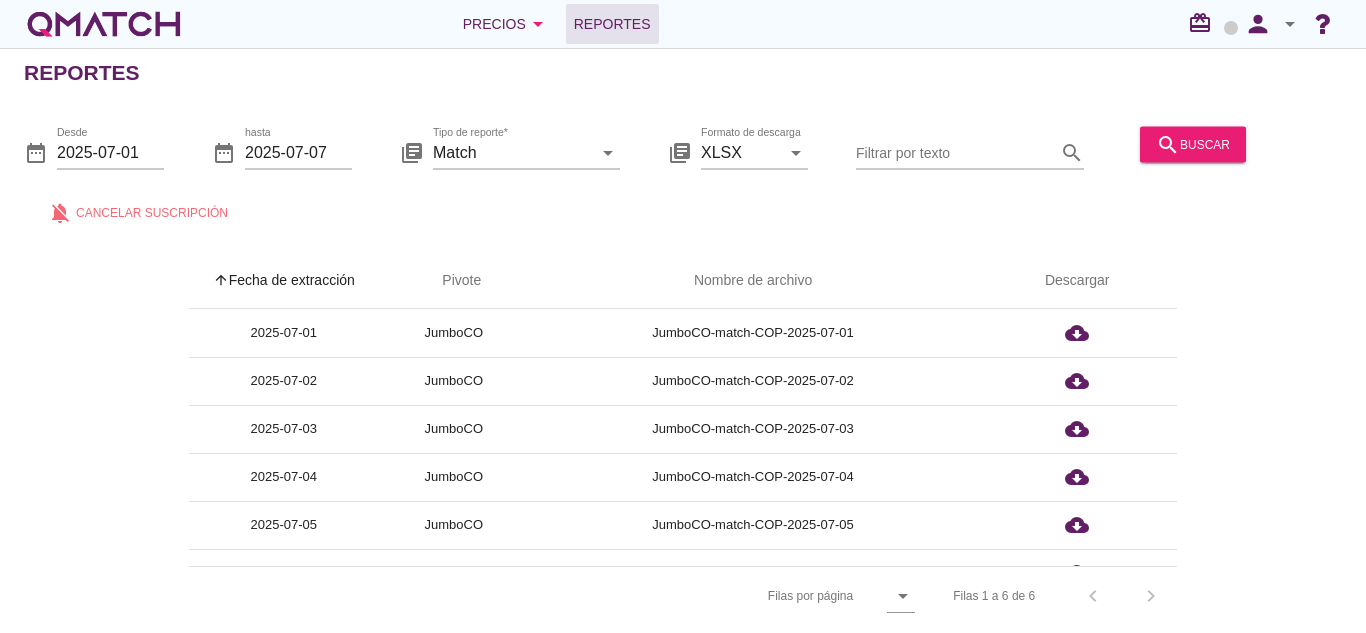 scroll, scrollTop: 31, scrollLeft: 0, axis: vertical 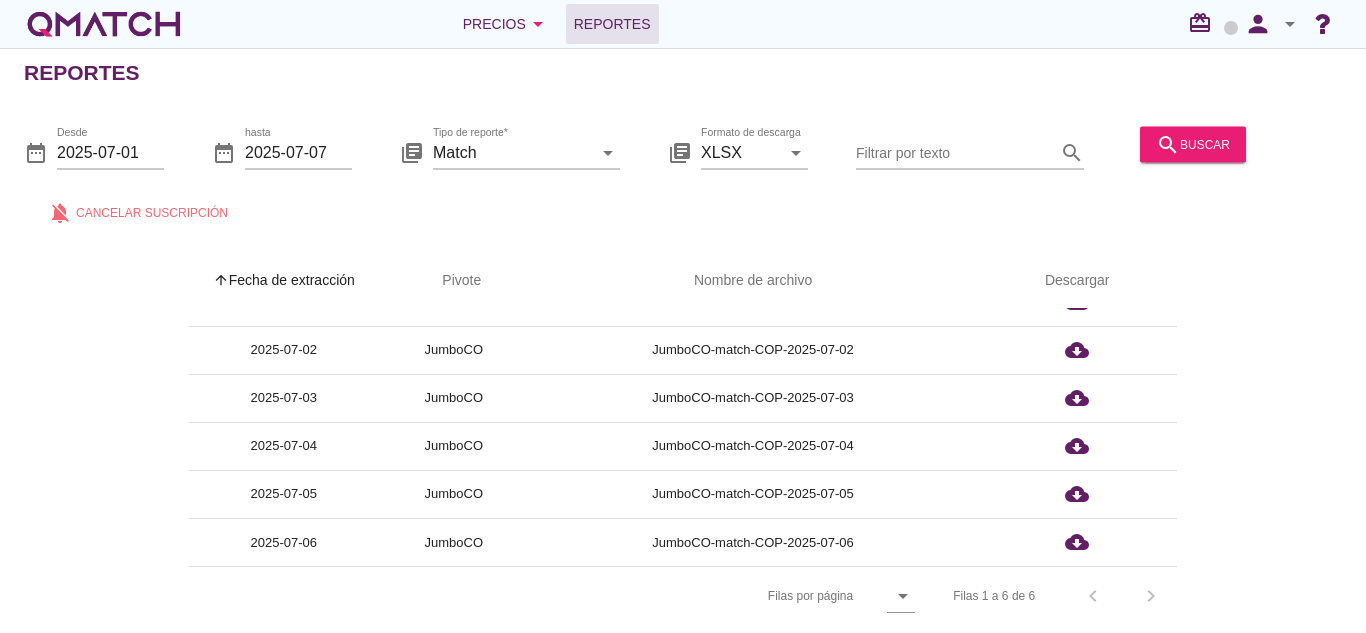 click on "search
buscar" at bounding box center (1193, 154) 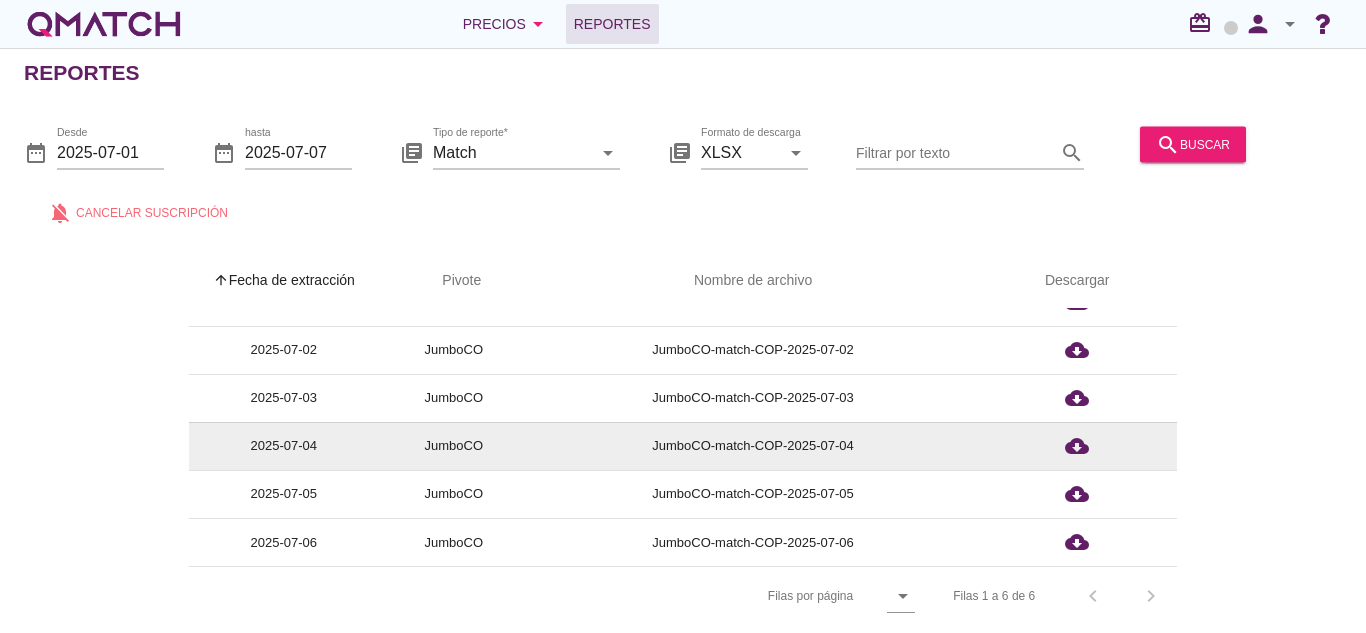 scroll, scrollTop: 7, scrollLeft: 0, axis: vertical 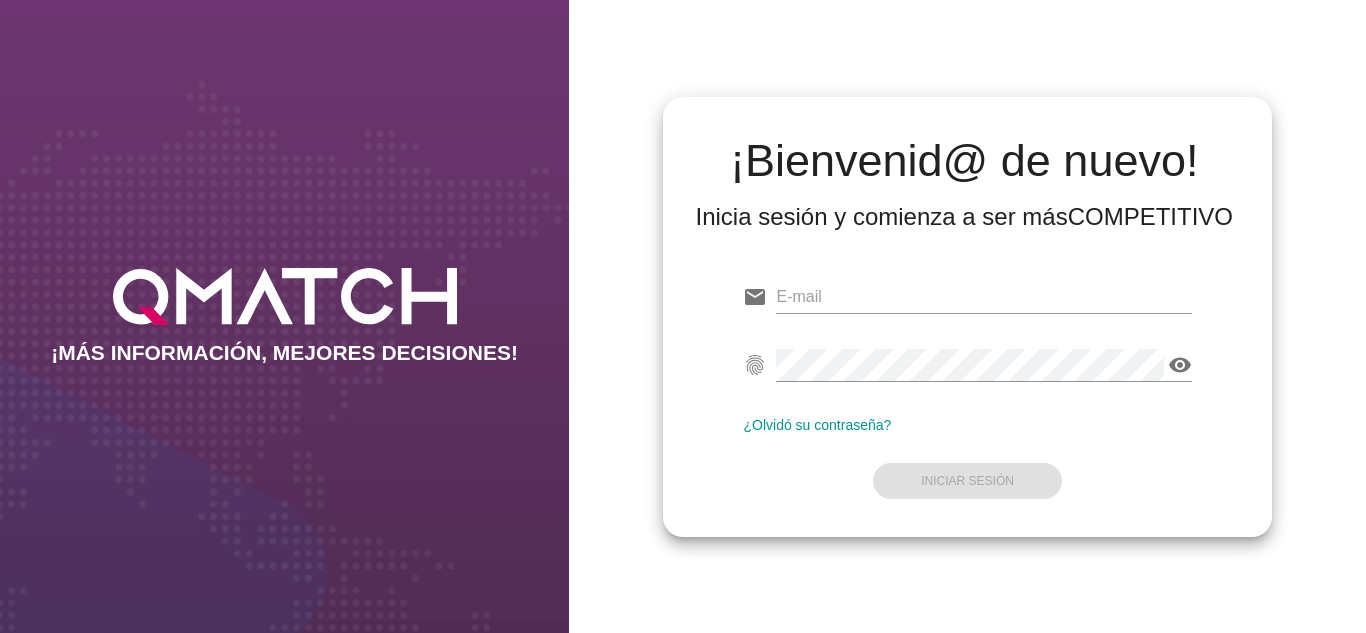 type on "[EMAIL]" 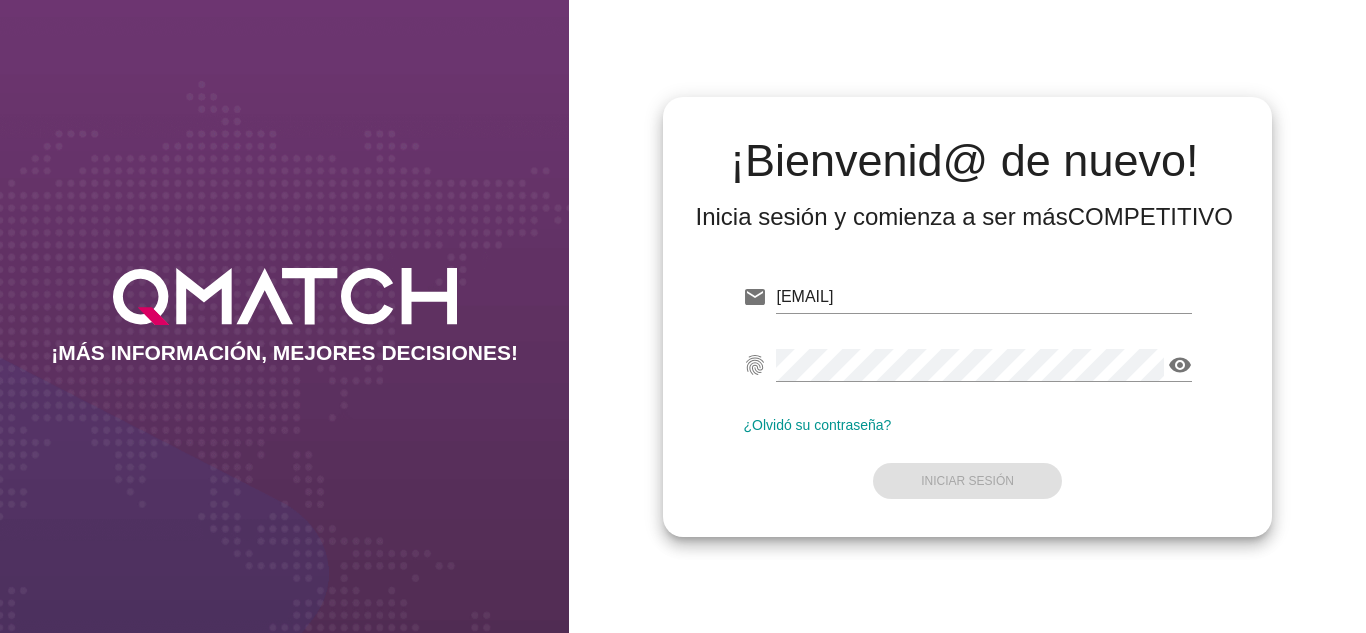 click on "¡Bienvenid@ de nuevo! Inicia sesión y comienza a ser más  COMPETITIVO email oscargerman.reyrojas@cencosud.com.co fingerprint visibility
¿Olvidó su contraseña?
Iniciar Sesión" at bounding box center [967, 316] 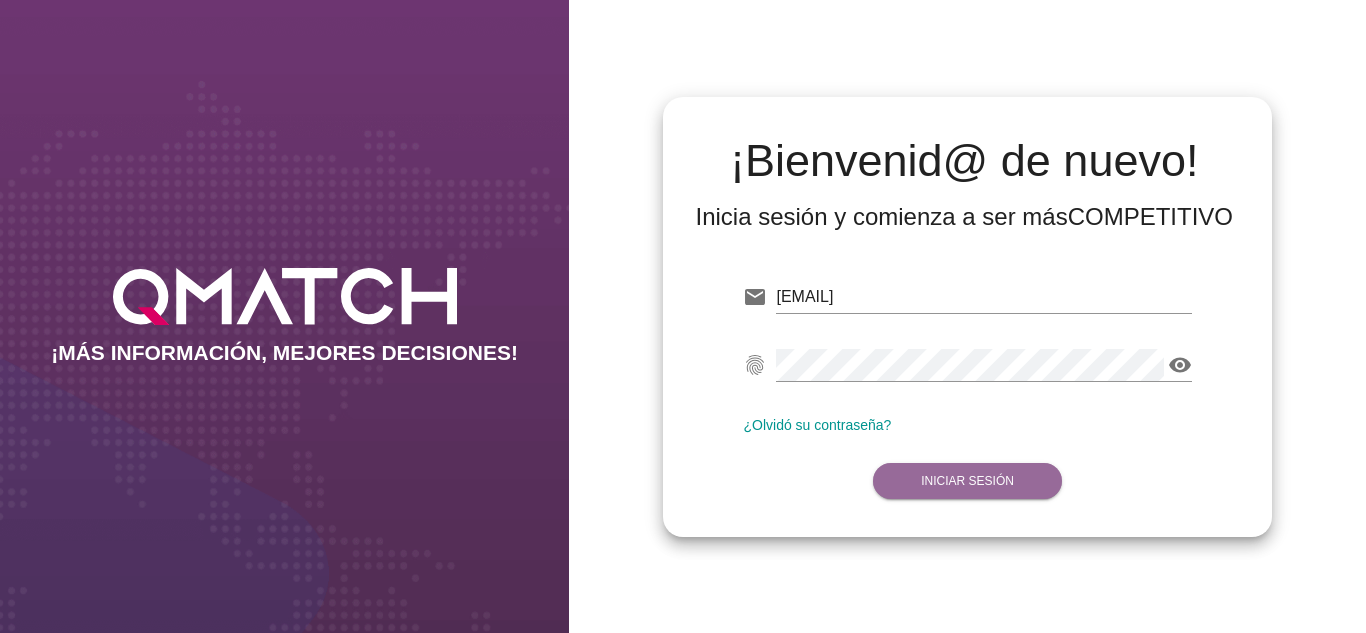 click on "Iniciar Sesión" at bounding box center [967, 481] 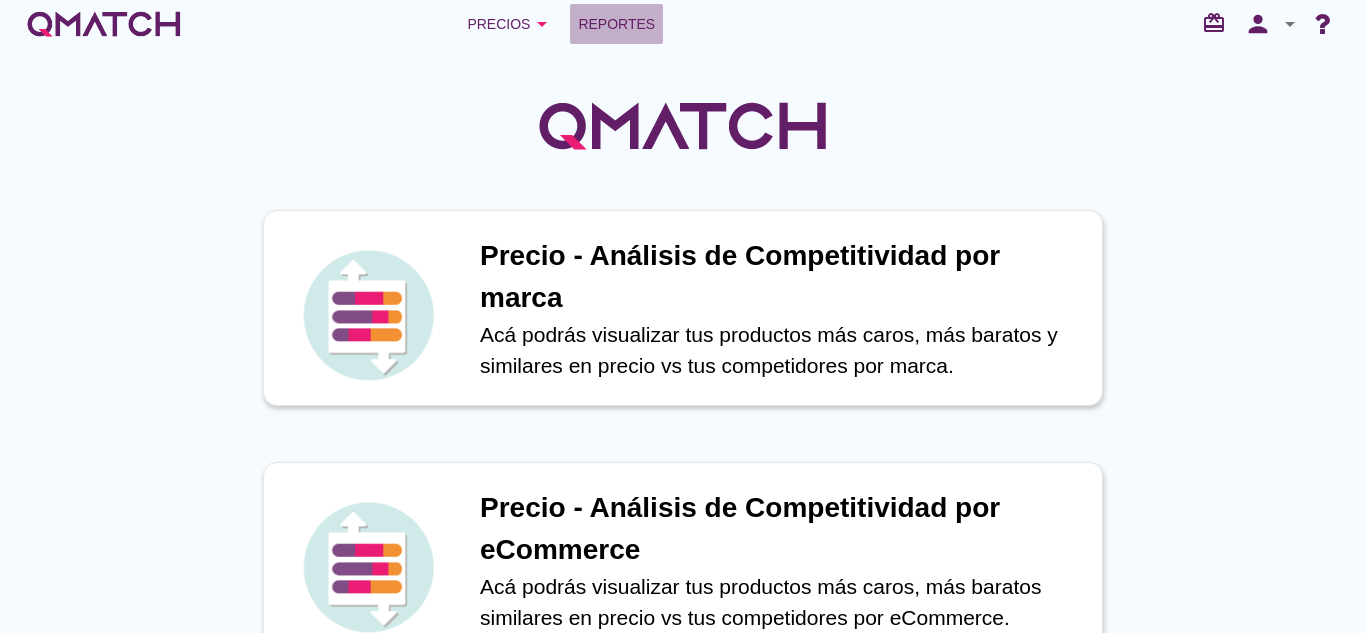click on "Reportes" at bounding box center (616, 24) 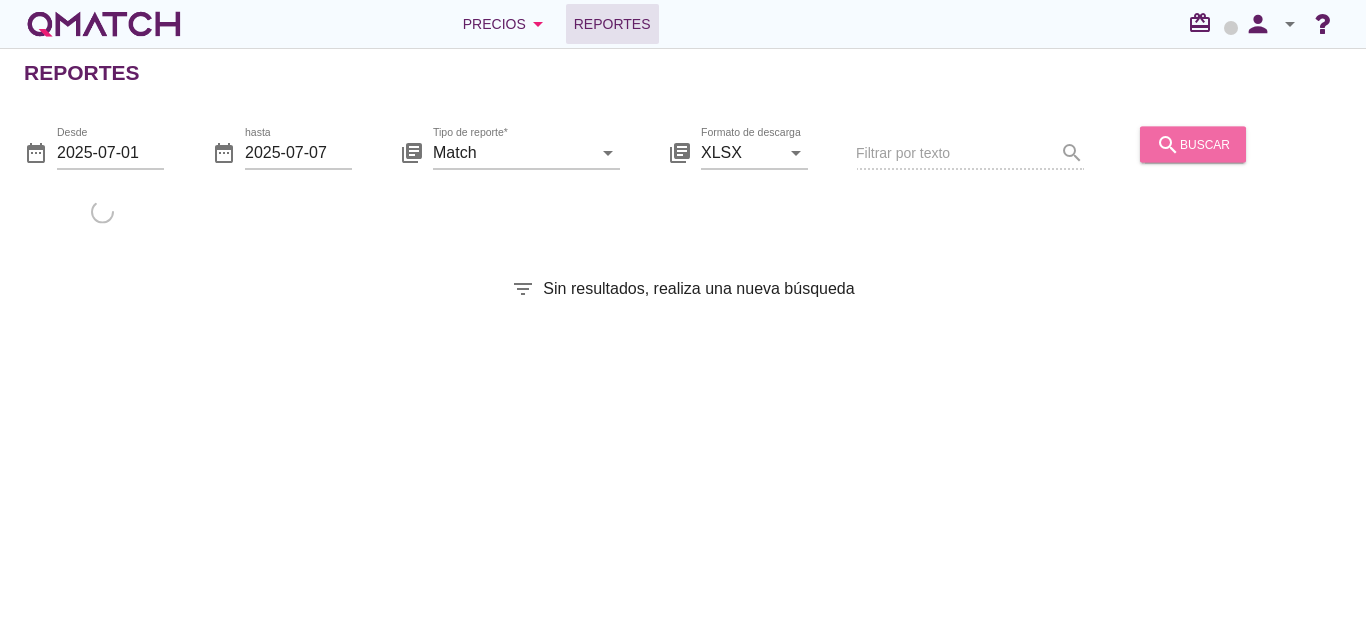 click on "search
buscar" at bounding box center (1193, 144) 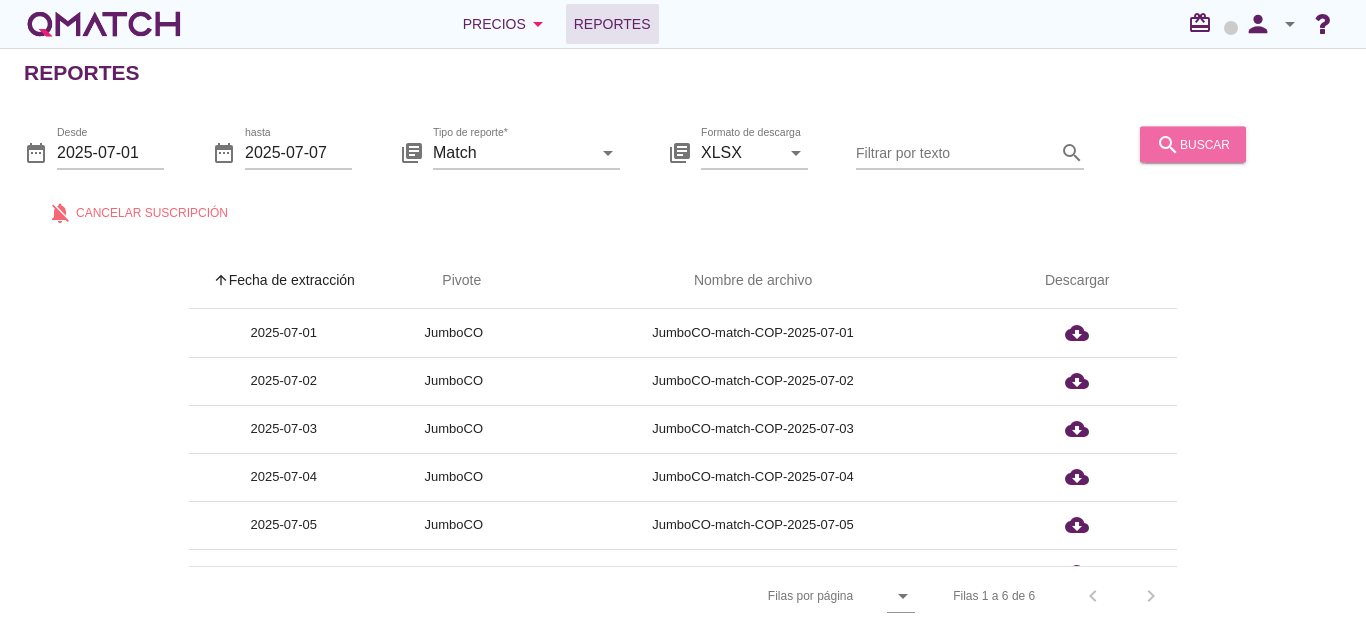 click on "search
buscar" at bounding box center (1193, 144) 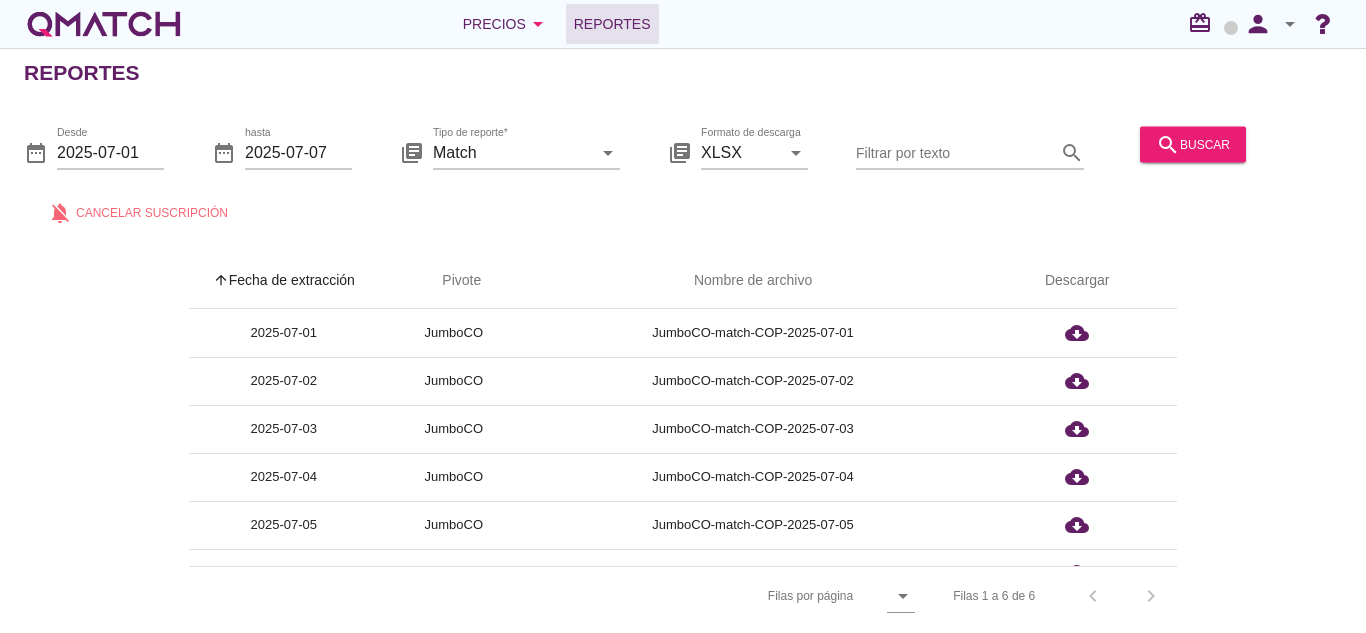scroll, scrollTop: 31, scrollLeft: 0, axis: vertical 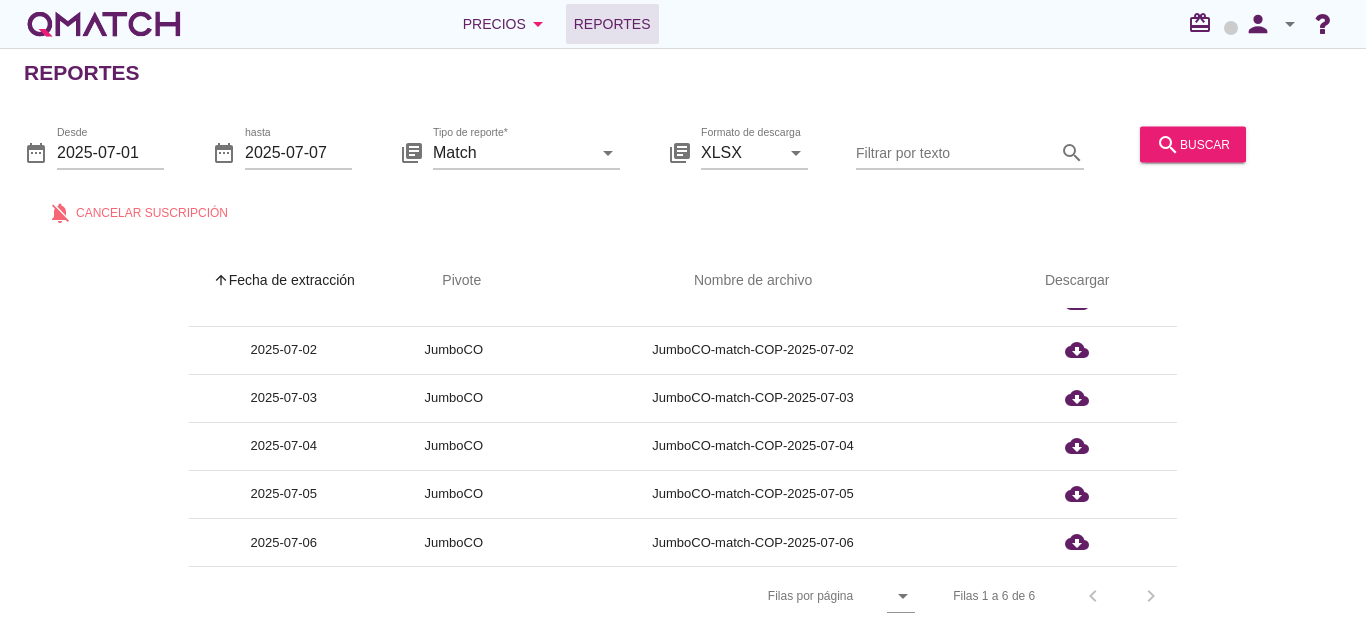 click on "Filas 1 a 6 de 6
chevron_left chevron_right" at bounding box center (1053, 596) 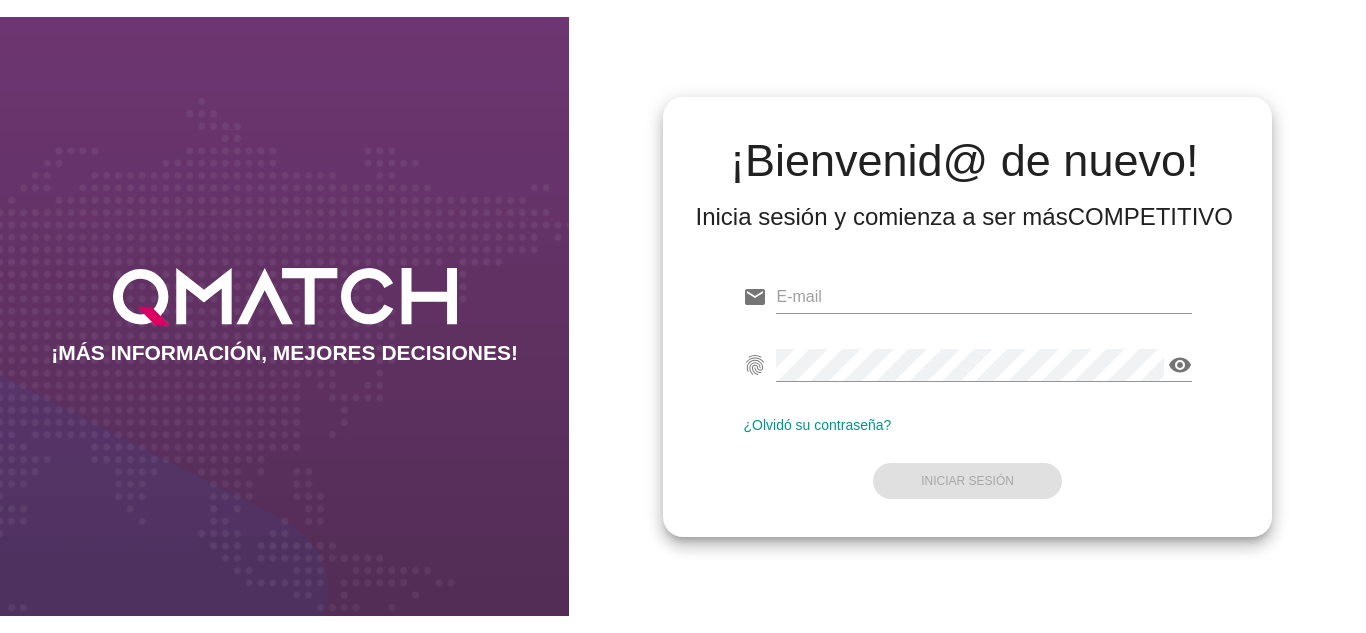 scroll, scrollTop: 0, scrollLeft: 0, axis: both 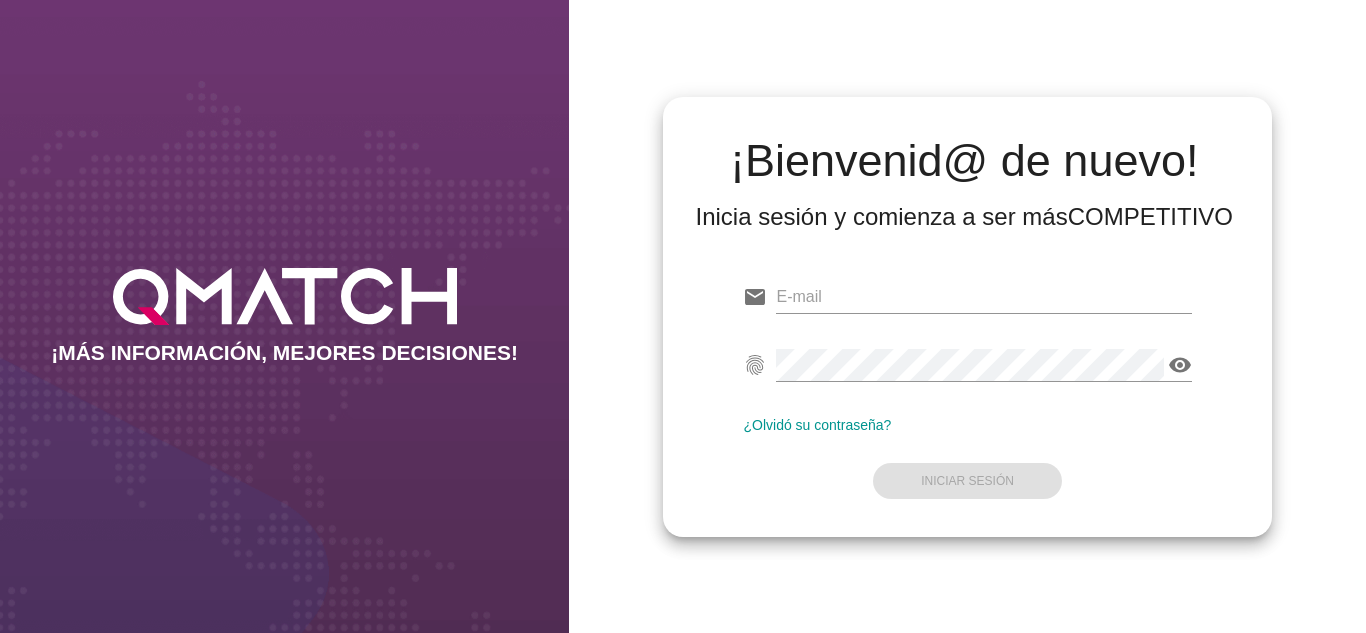 type on "[EMAIL]" 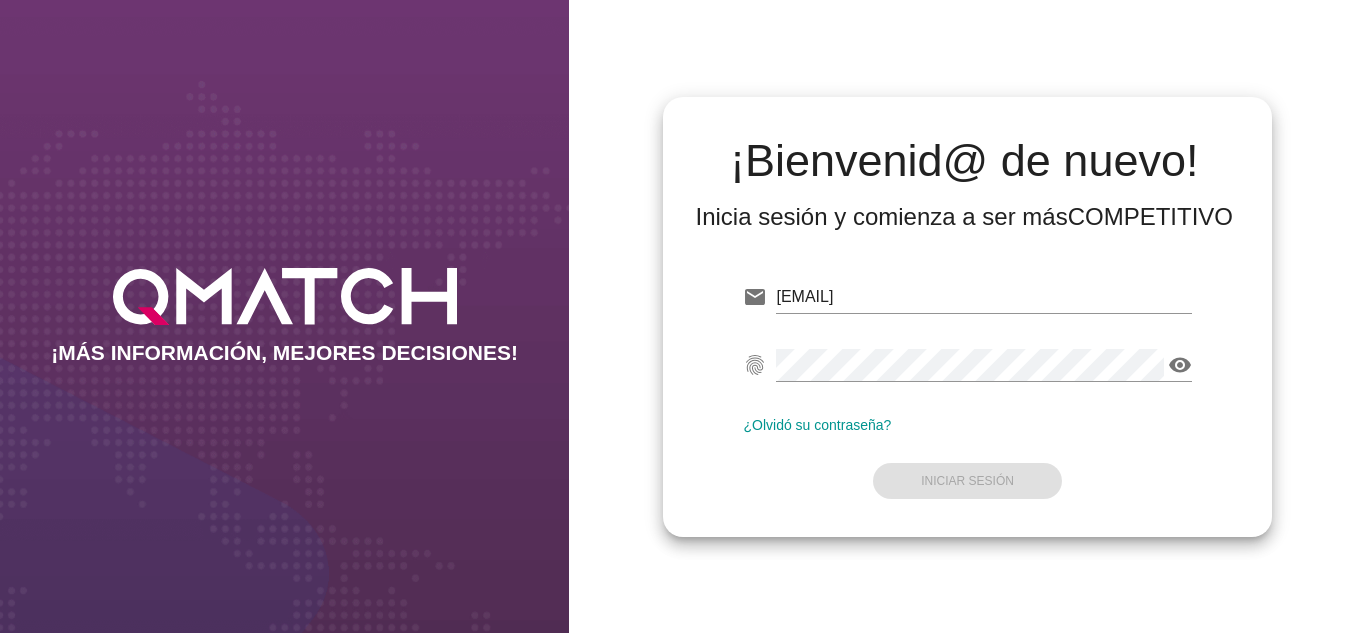 click on "email oscargerman.reyrojas@cencosud.com.co fingerprint visibility
¿Olvidó su contraseña?
Iniciar Sesión" at bounding box center [967, 387] 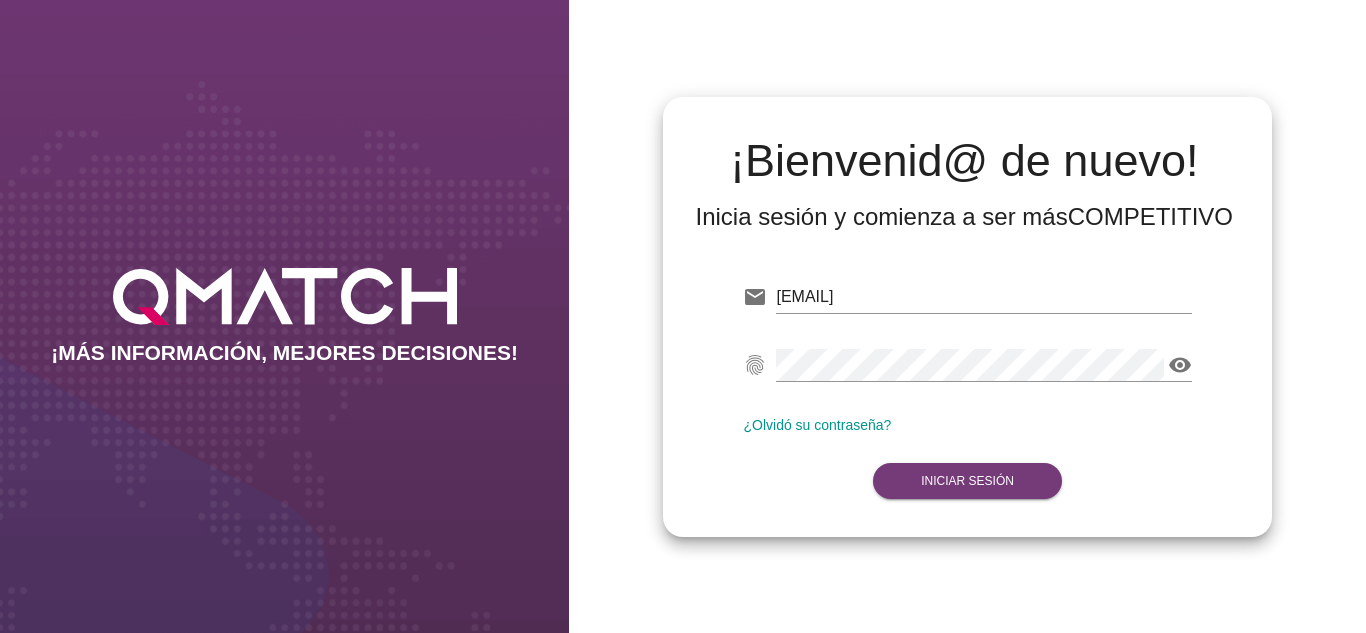 click on "Iniciar Sesión" at bounding box center (967, 481) 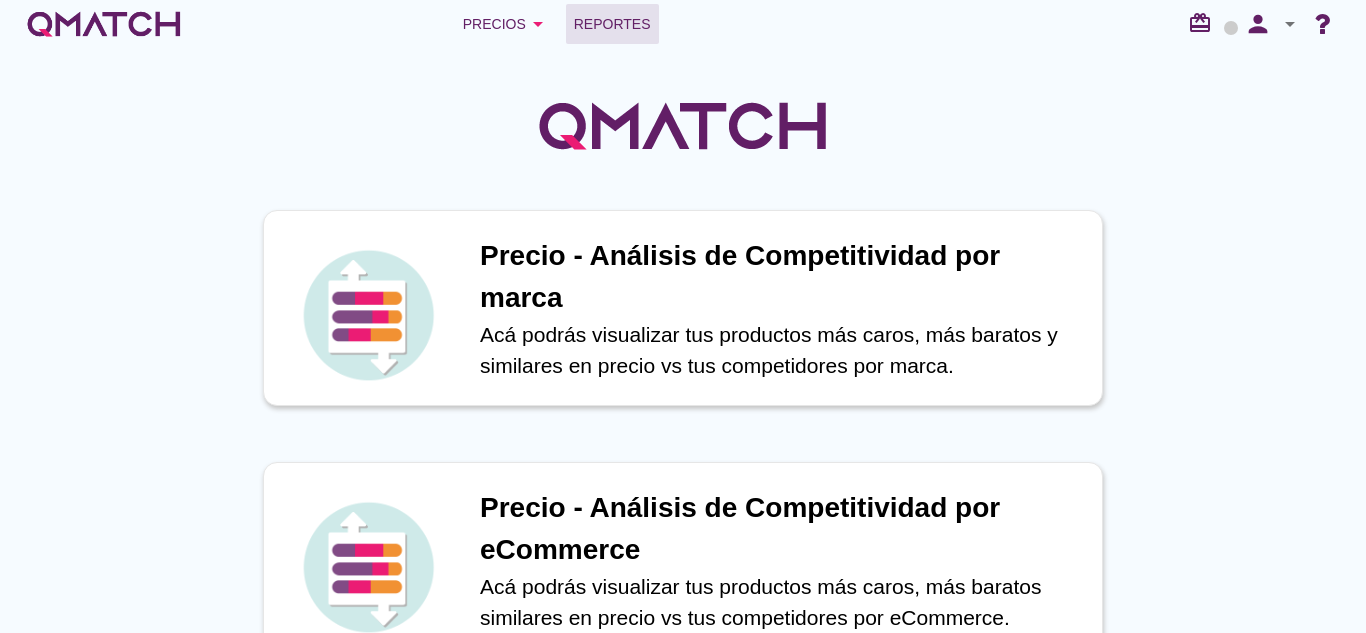 click on "Reportes" at bounding box center (612, 24) 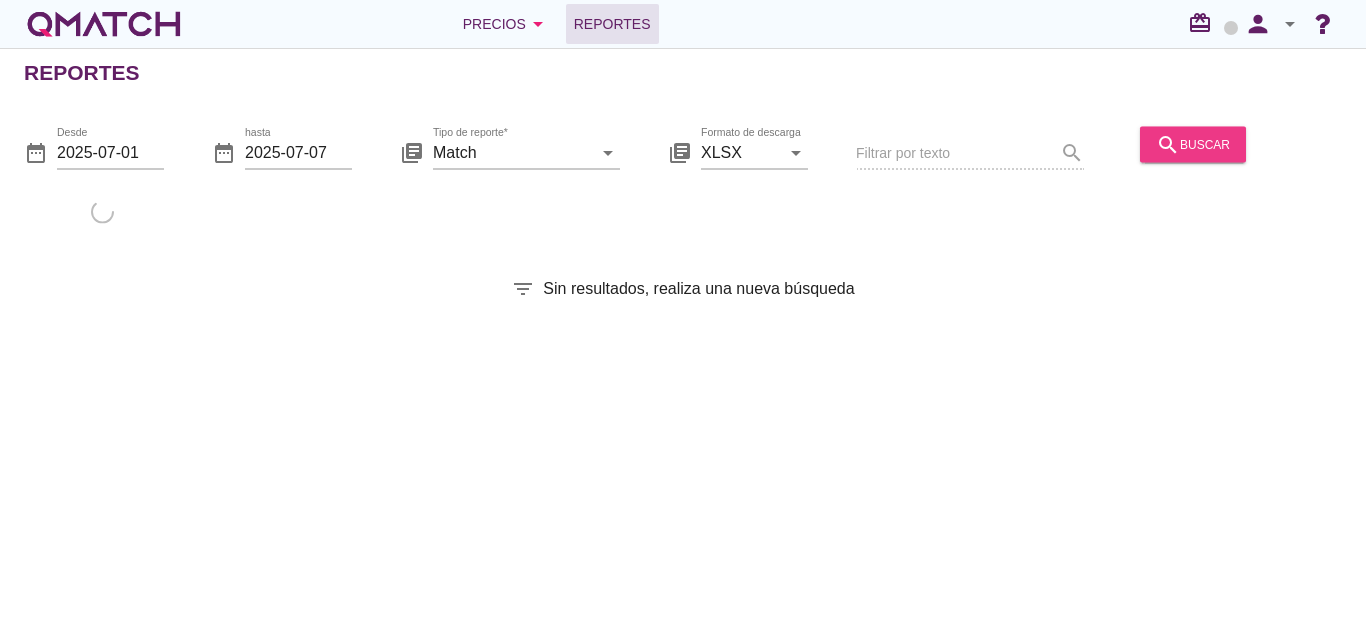 click on "search
buscar" at bounding box center [1193, 144] 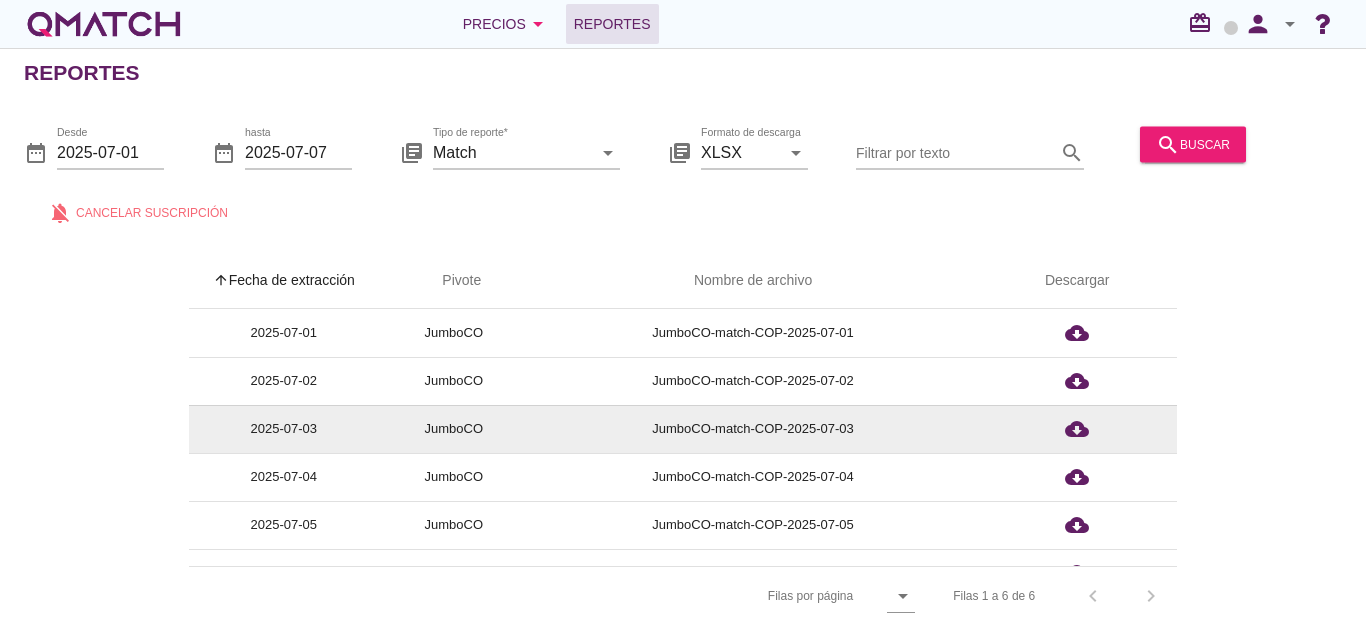 scroll, scrollTop: 31, scrollLeft: 0, axis: vertical 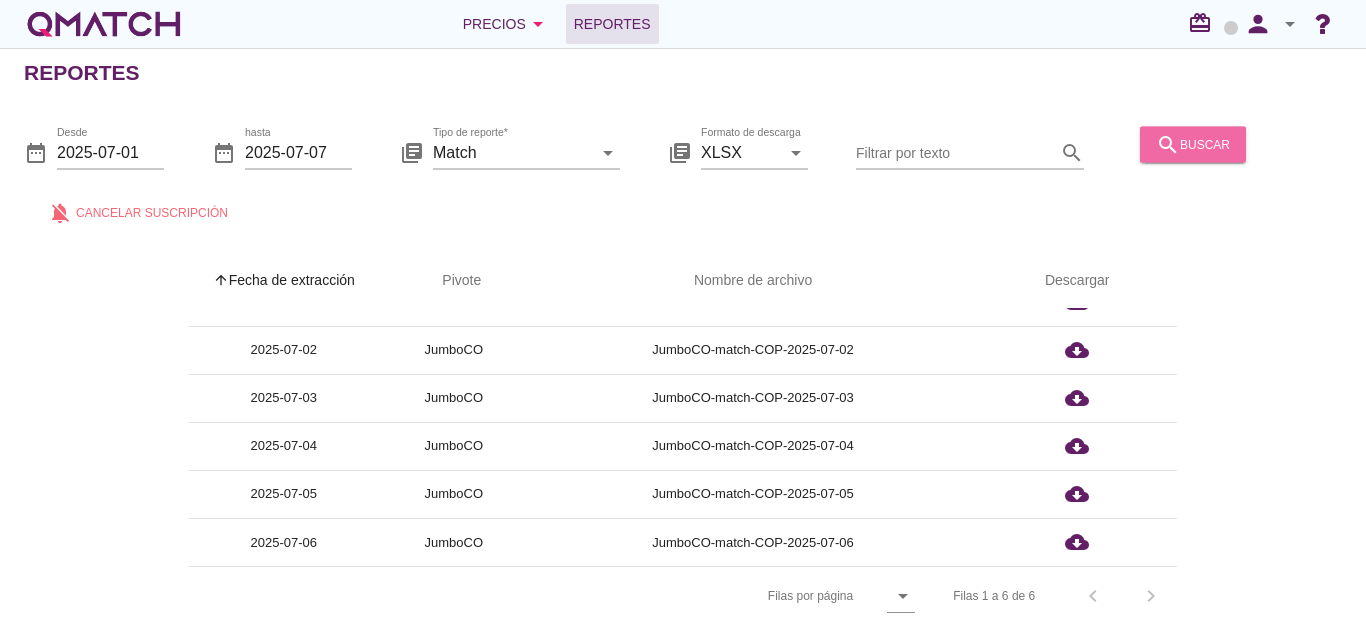 click on "search
buscar" at bounding box center (1193, 144) 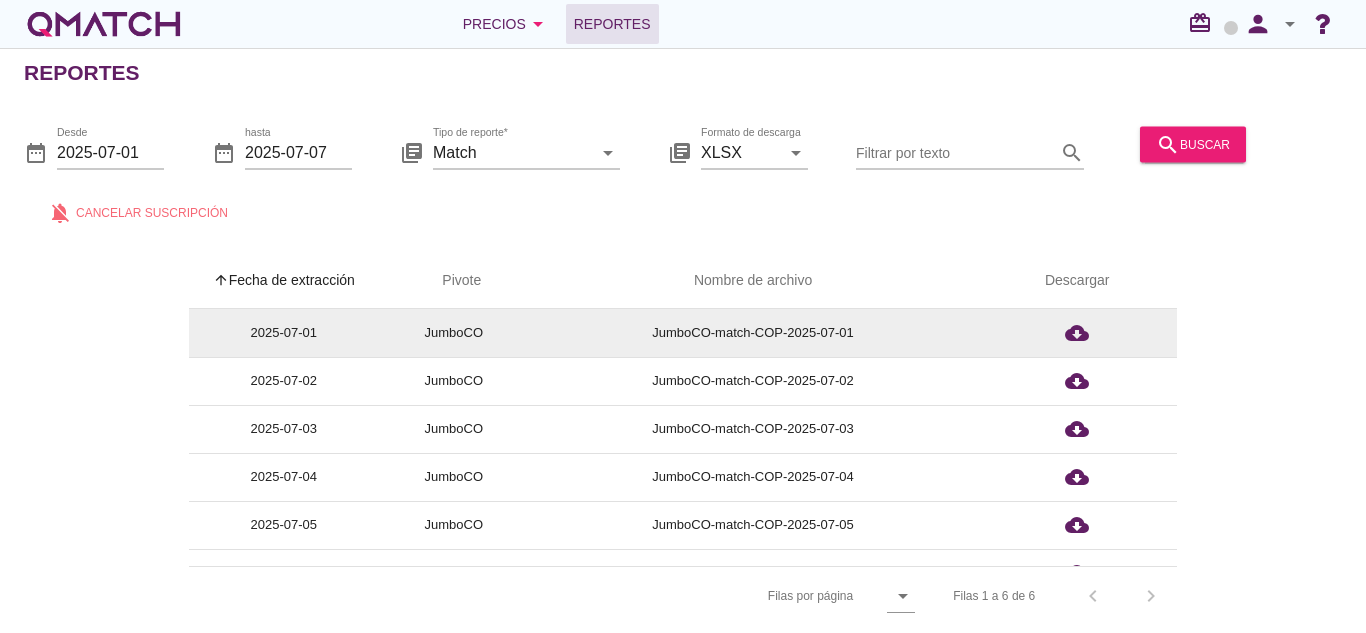 scroll, scrollTop: 31, scrollLeft: 0, axis: vertical 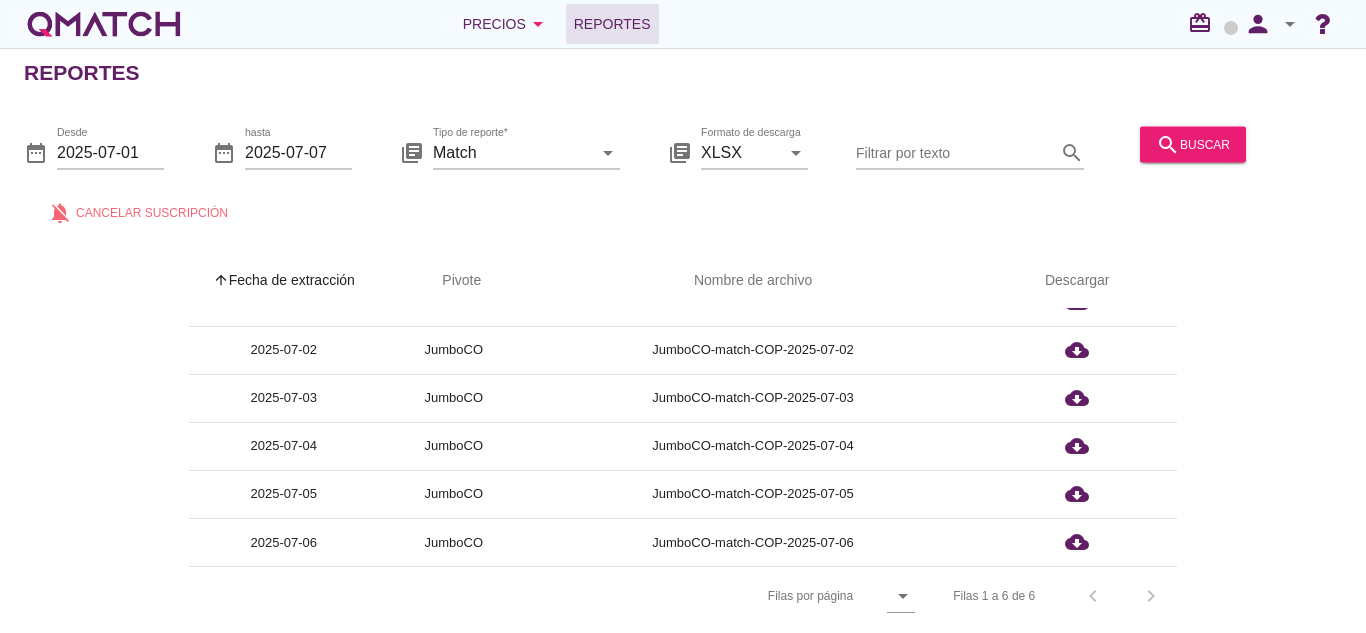 click at bounding box center [1286, 154] 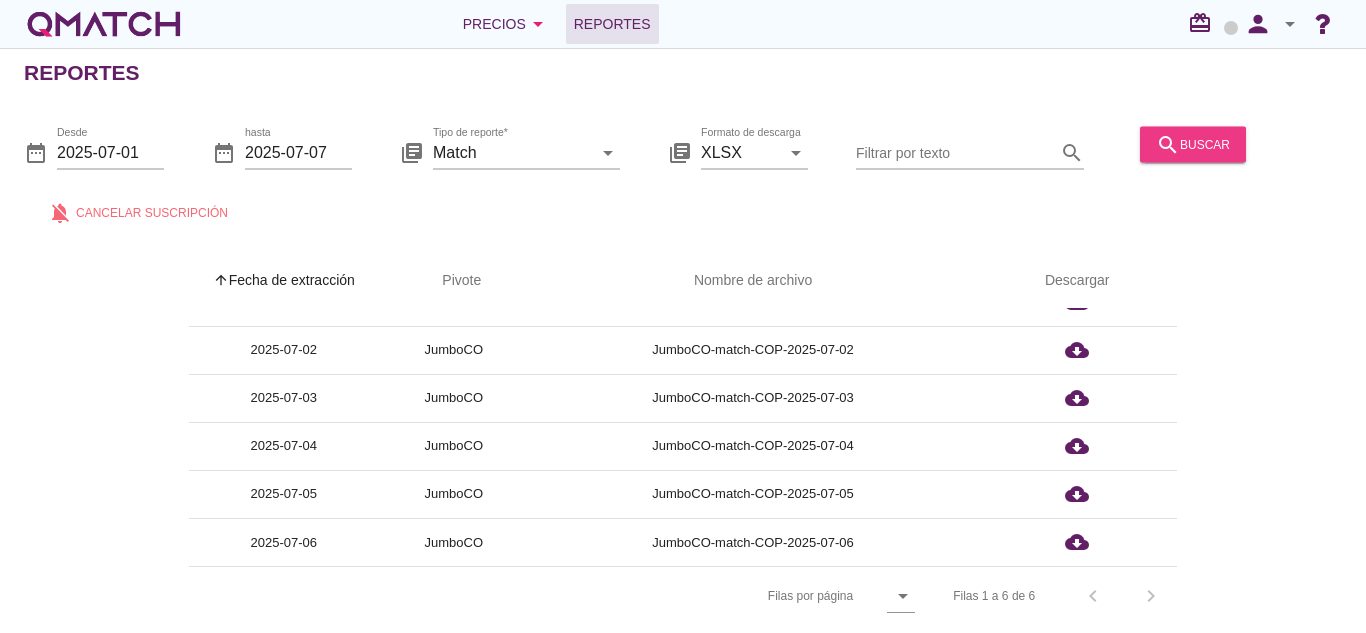 click on "search
buscar" at bounding box center [1193, 144] 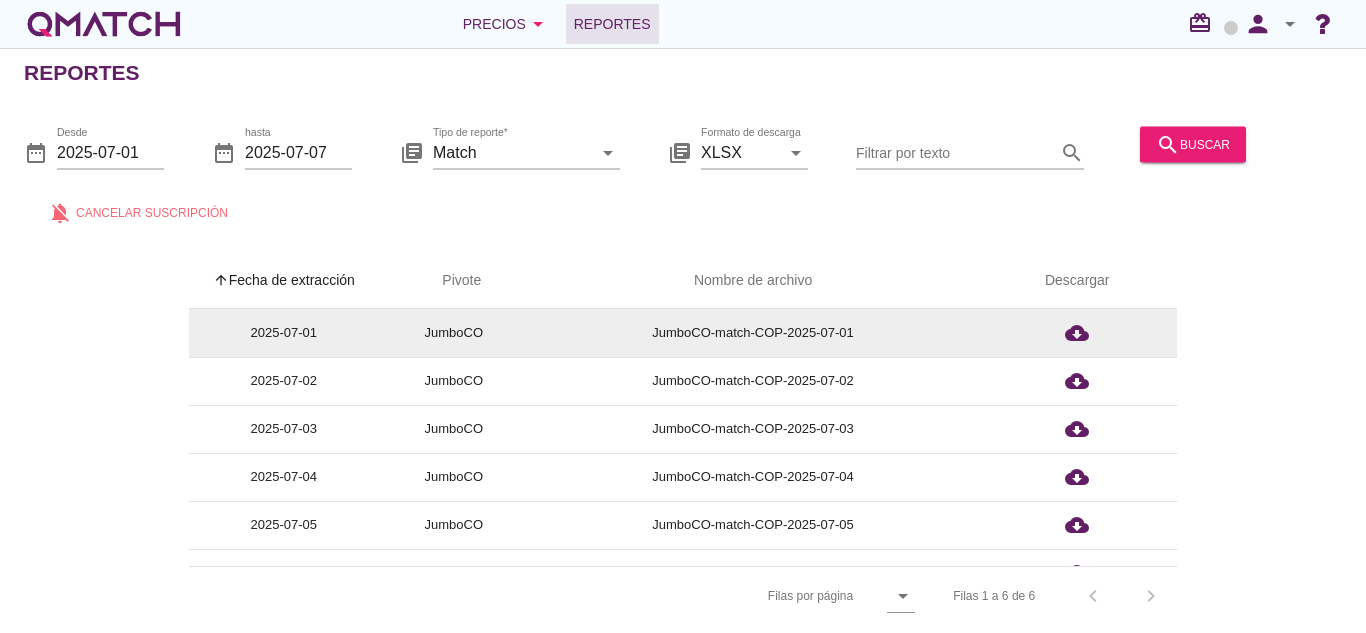 scroll, scrollTop: 31, scrollLeft: 0, axis: vertical 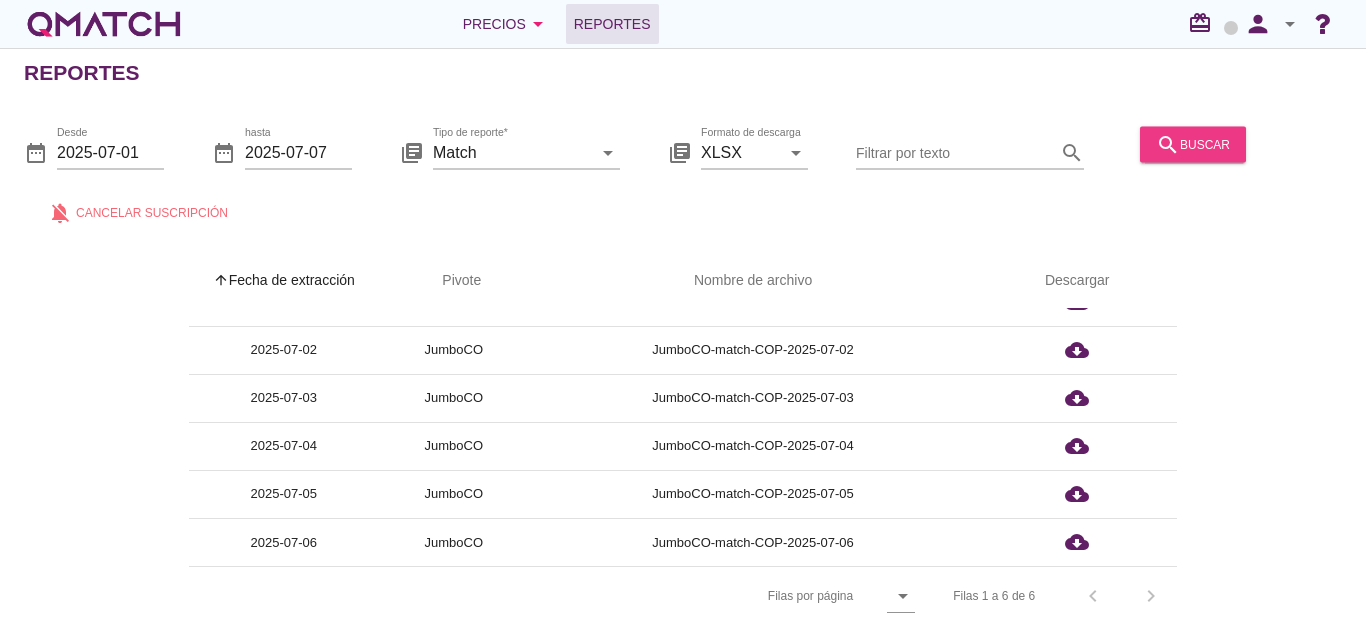 click on "search
buscar" at bounding box center (1193, 144) 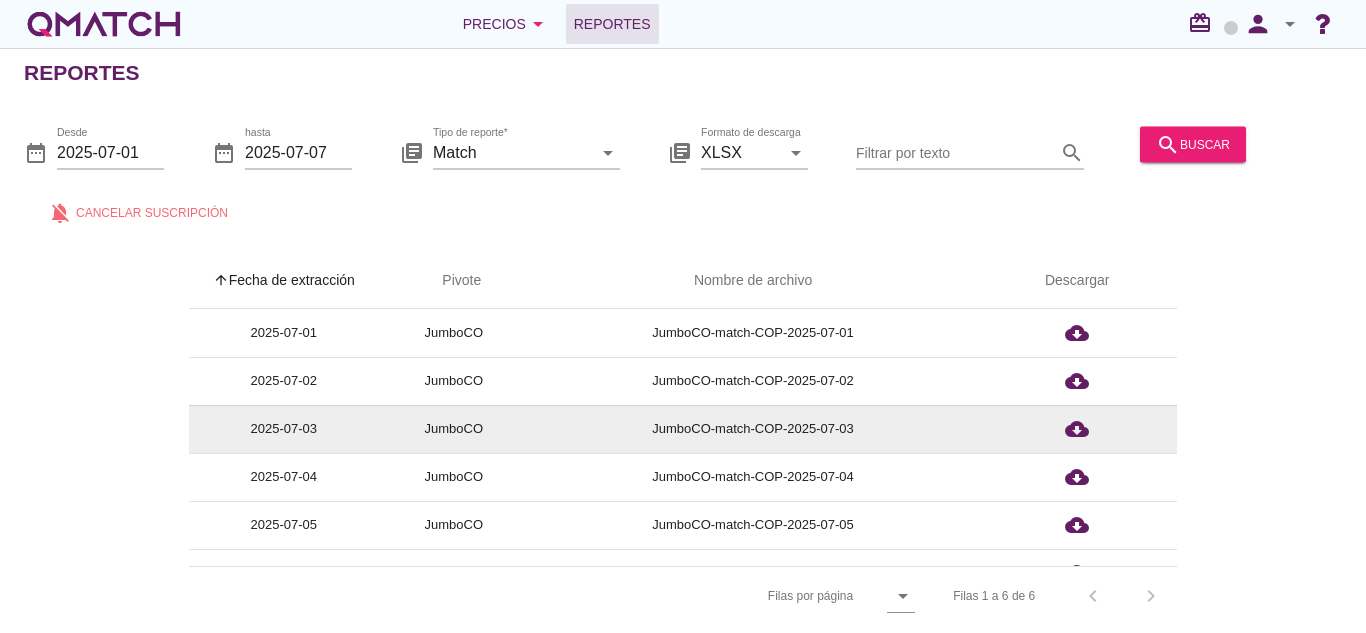 scroll, scrollTop: 31, scrollLeft: 0, axis: vertical 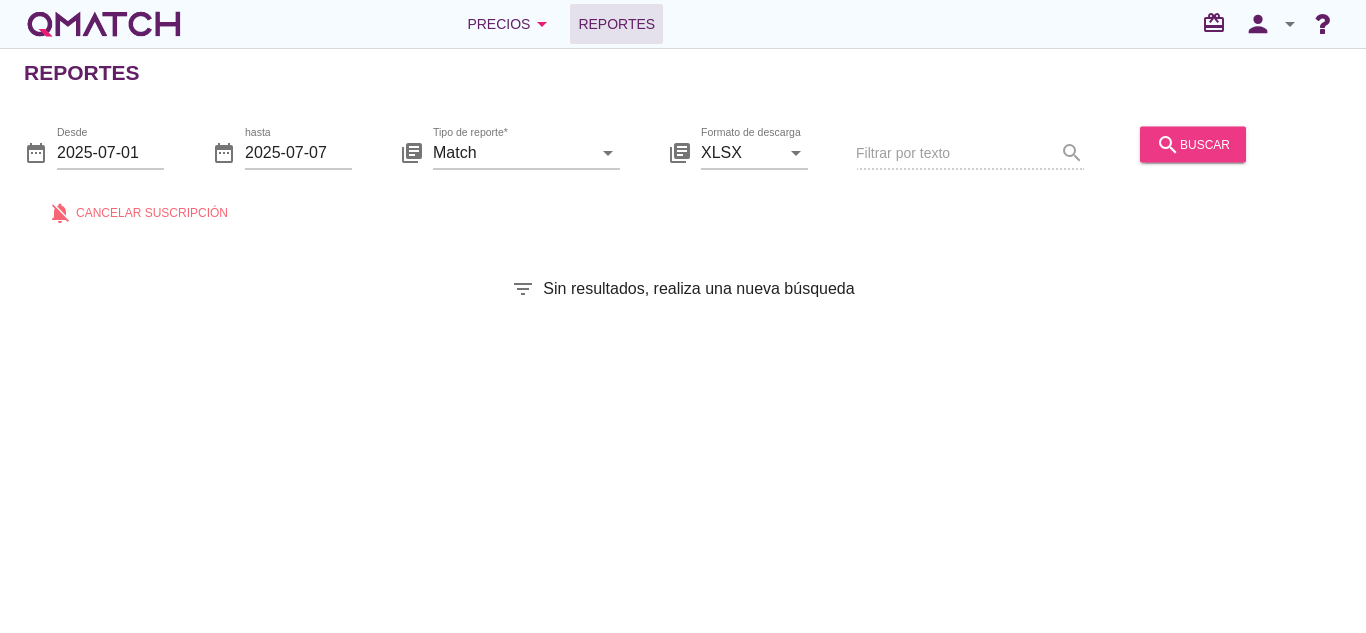 click on "search
buscar" at bounding box center (1193, 144) 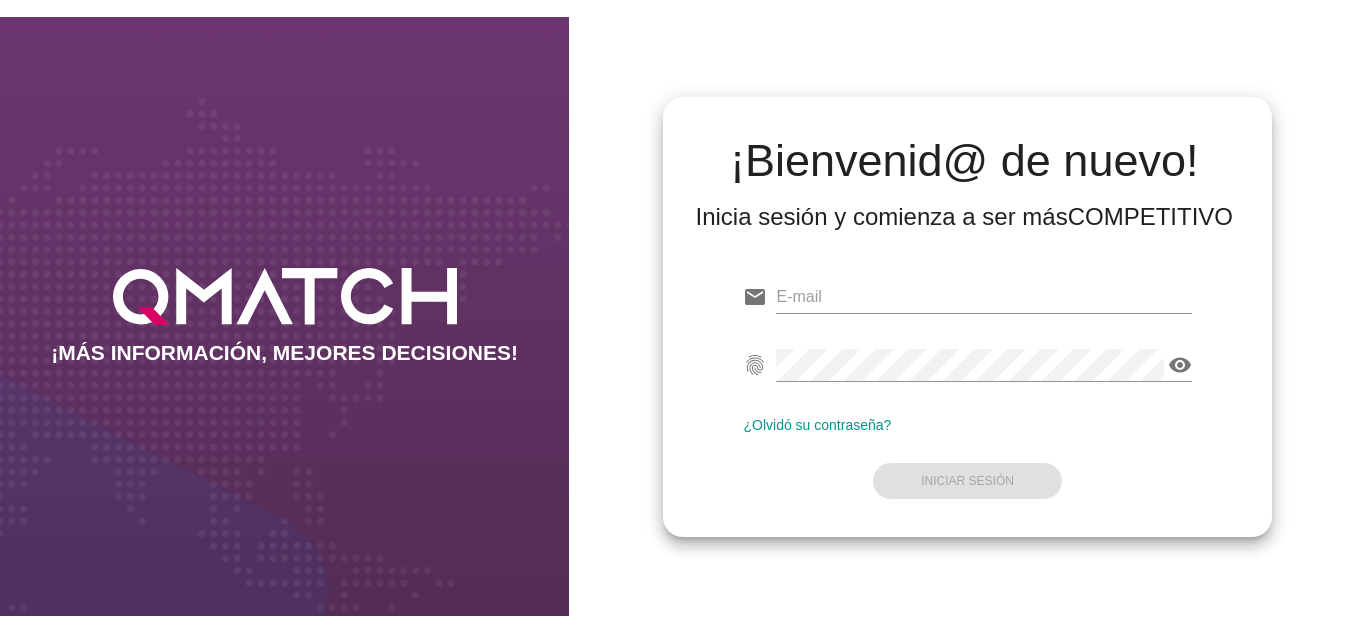scroll, scrollTop: 0, scrollLeft: 0, axis: both 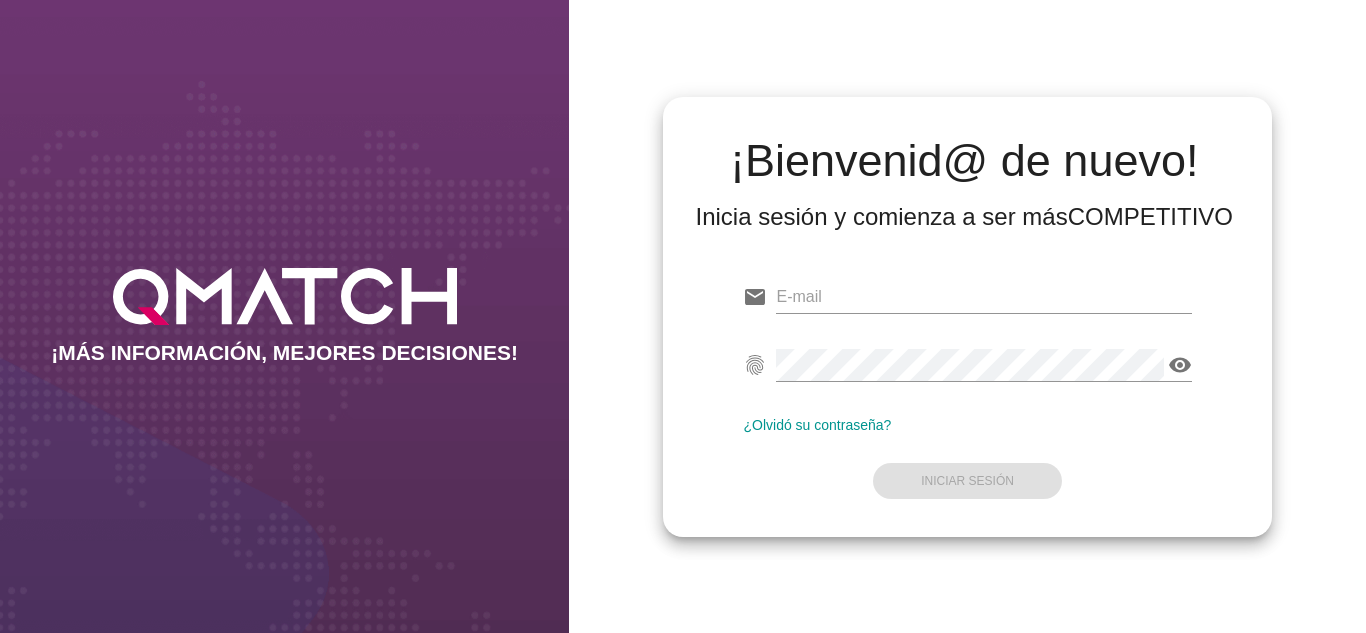 type on "[EMAIL]" 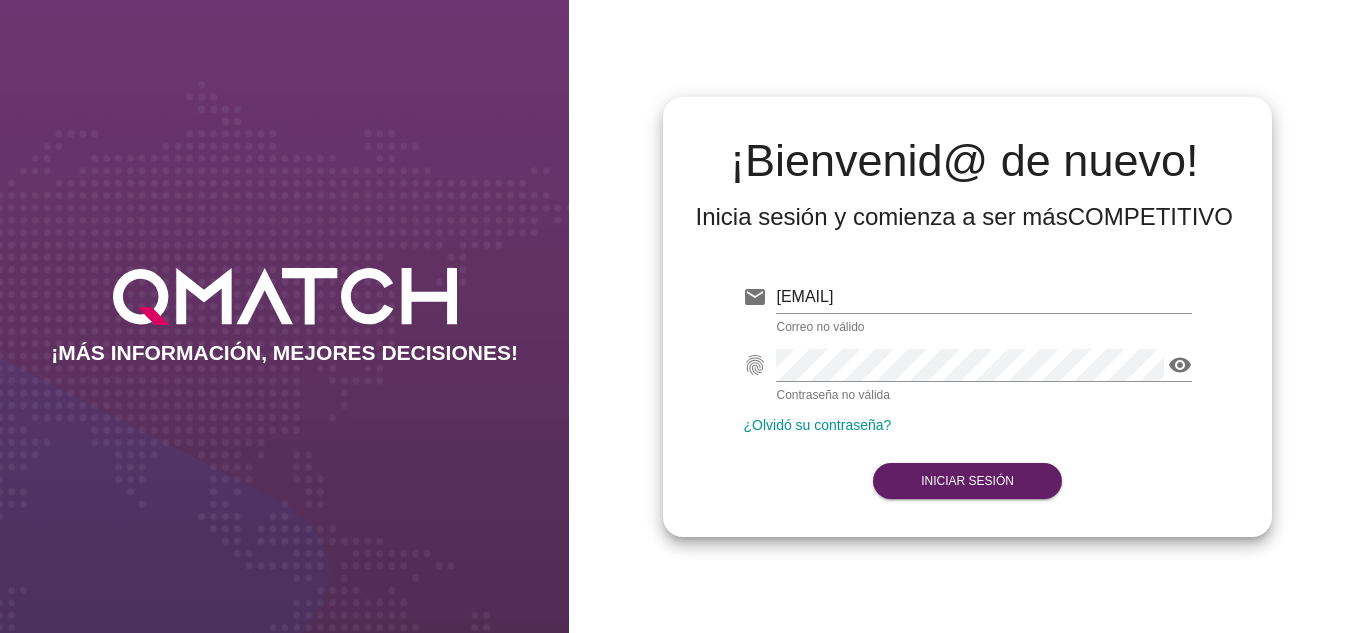click on "¡Bienvenid@ de nuevo! Inicia sesión y comienza a ser más  COMPETITIVO email [EMAIL] Correo no válido fingerprint visibility Contraseña no válida
¿Olvidó su contraseña?
Iniciar Sesión" at bounding box center [967, 317] 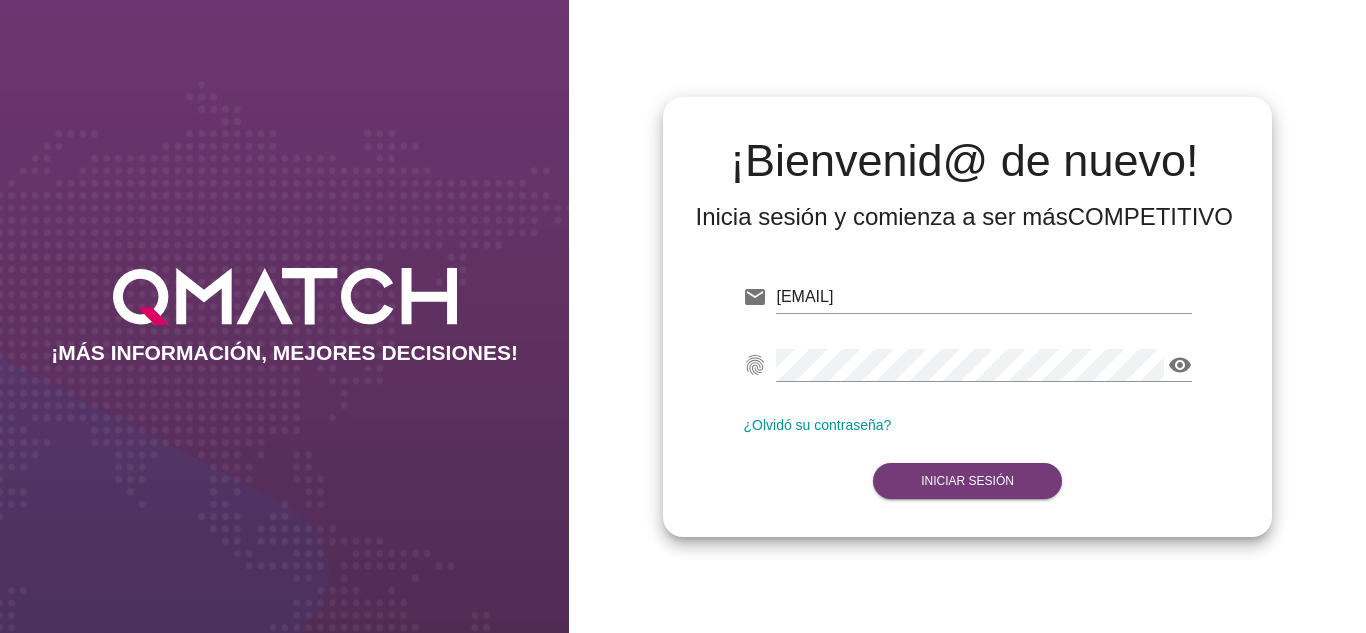 click on "Iniciar Sesión" at bounding box center (967, 481) 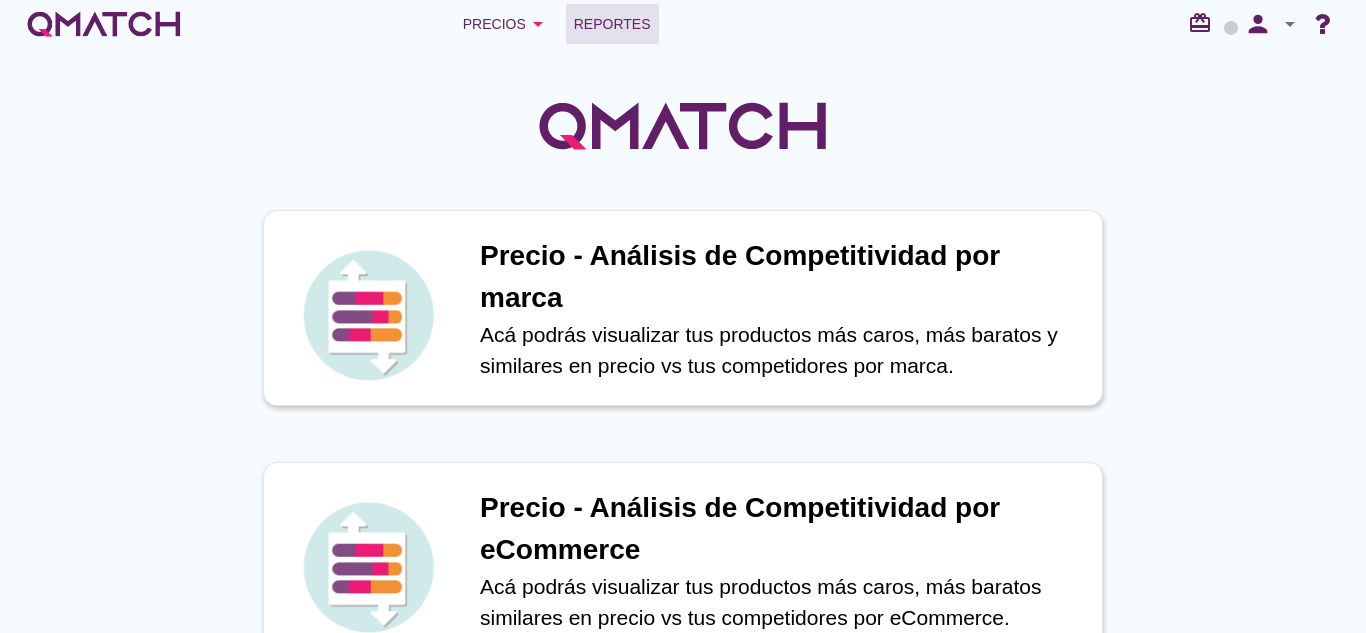 click on "Reportes" at bounding box center (612, 24) 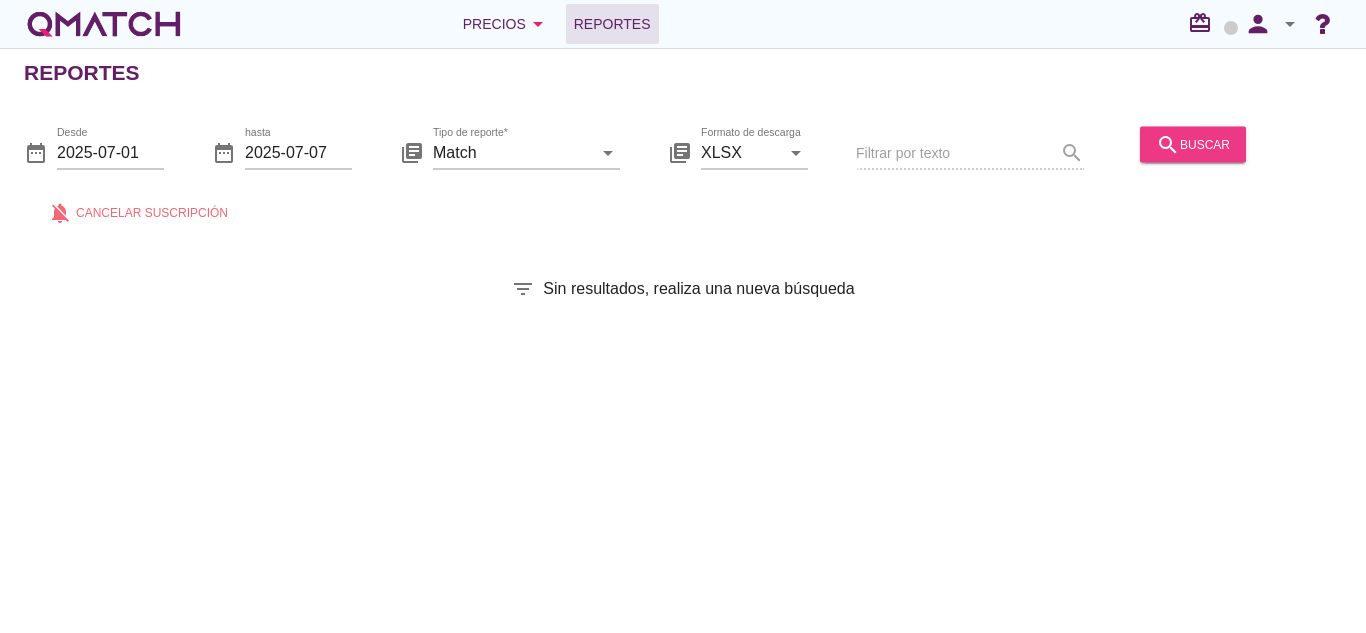 click on "search
buscar" at bounding box center (1193, 144) 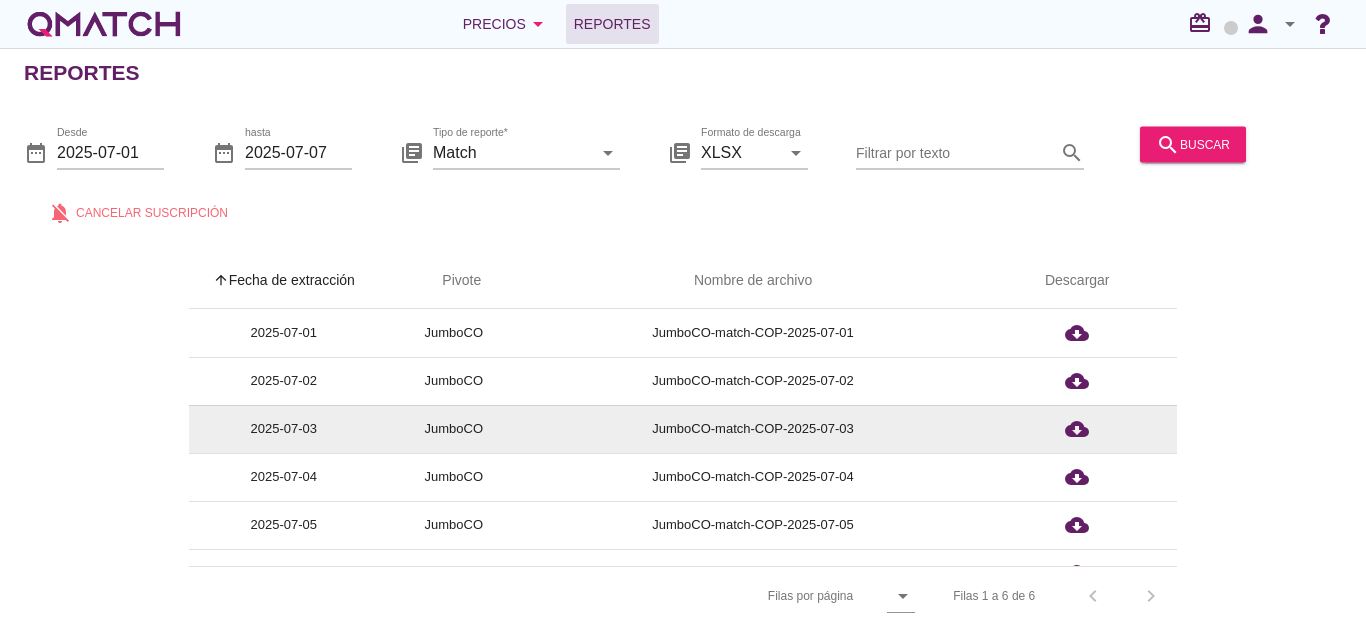 scroll, scrollTop: 31, scrollLeft: 0, axis: vertical 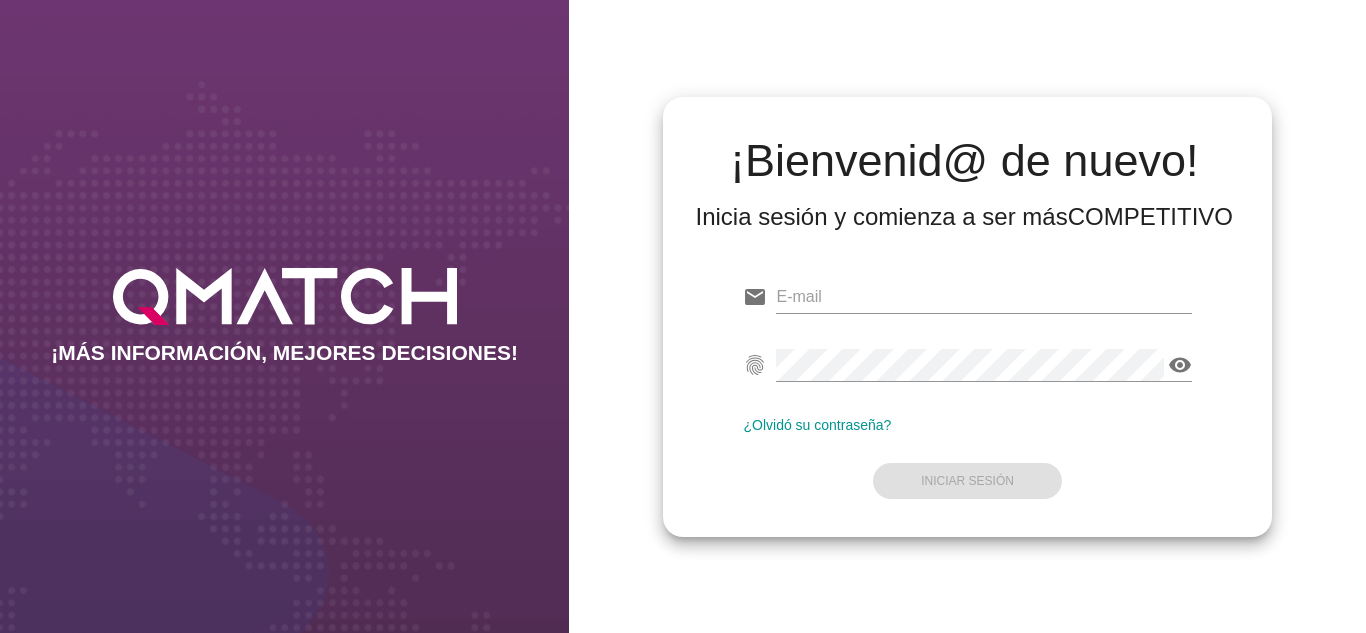 type on "[USERNAME]@[EMAIL]" 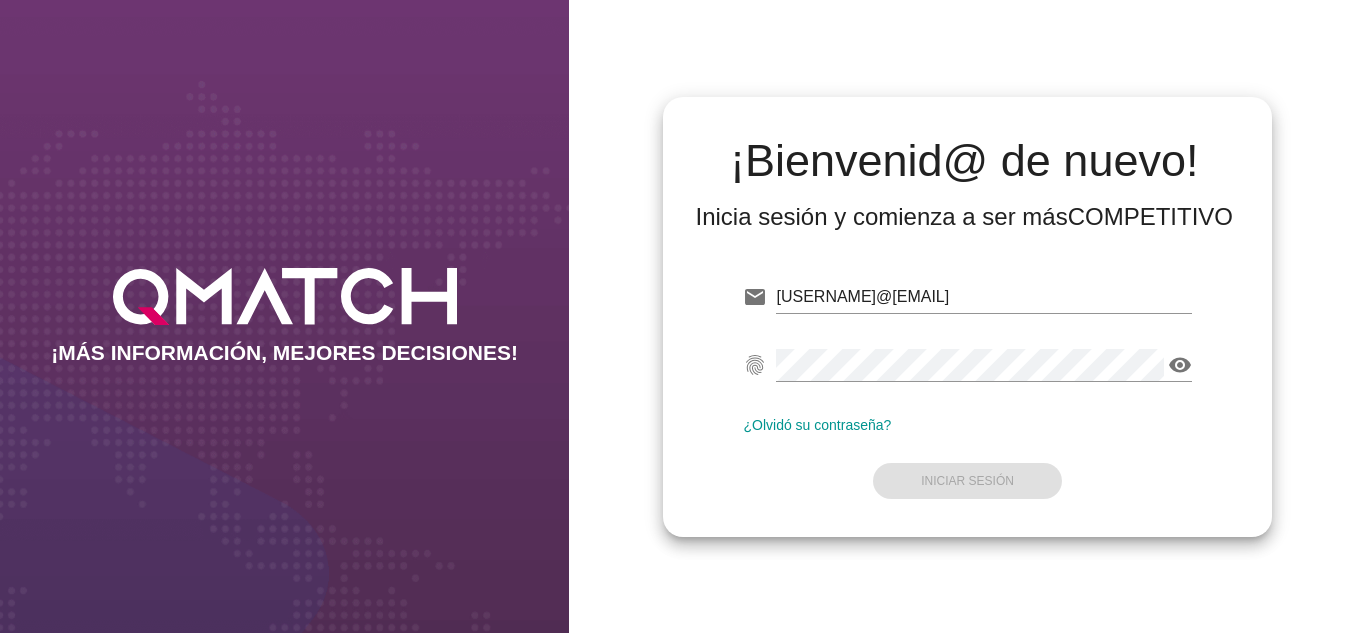 click on "¡Bienvenid@ de nuevo! Inicia sesión y comienza a ser más  COMPETITIVO email [USERNAME]@[EMAIL] fingerprint visibility
¿Olvidó su contraseña?
Iniciar Sesión" at bounding box center (967, 317) 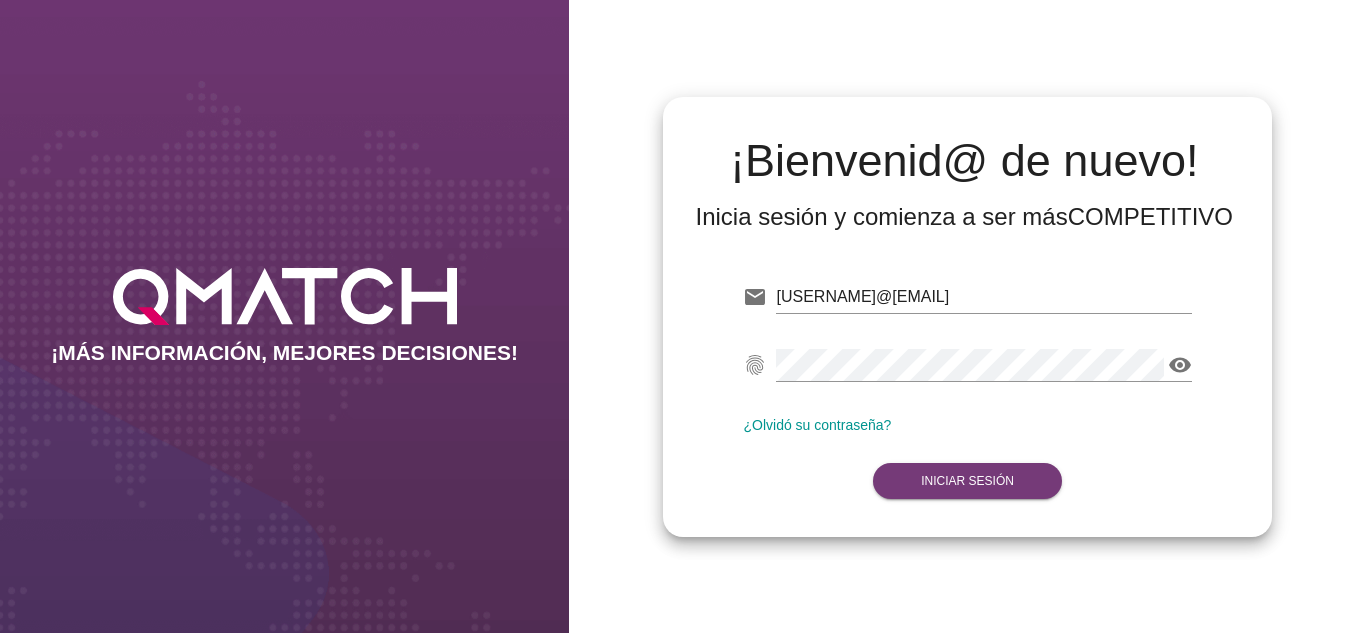 click on "Iniciar Sesión" at bounding box center [967, 481] 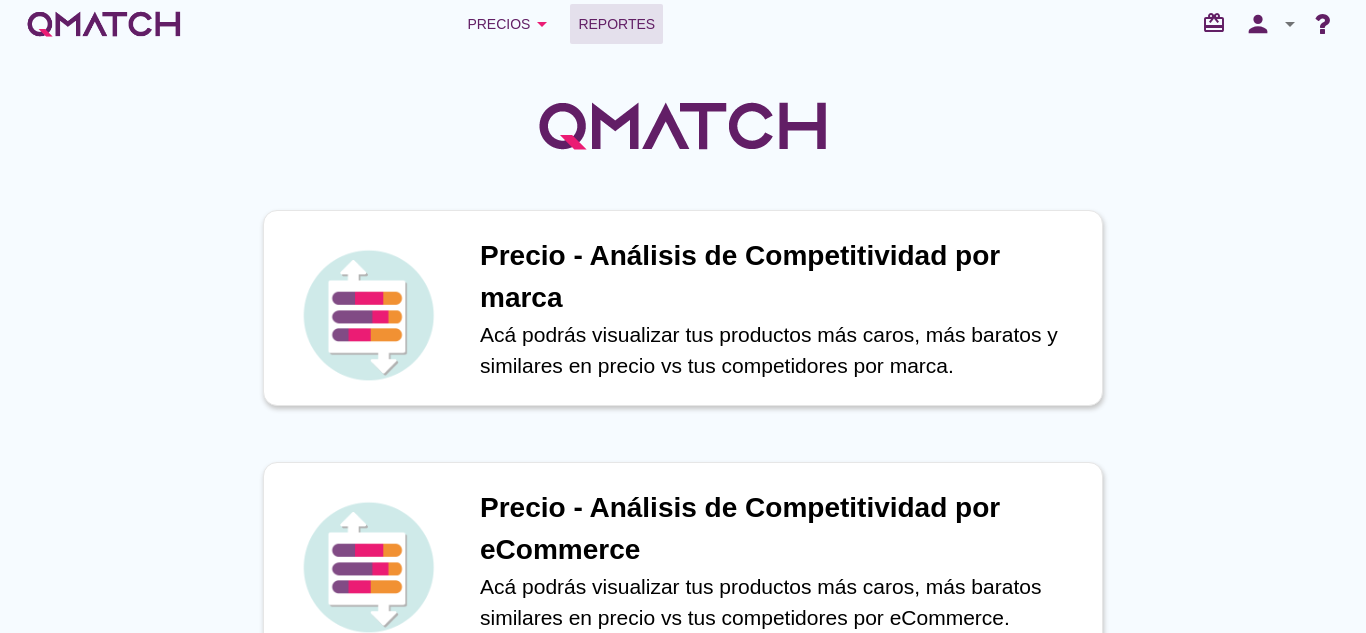 click on "Reportes" at bounding box center (616, 24) 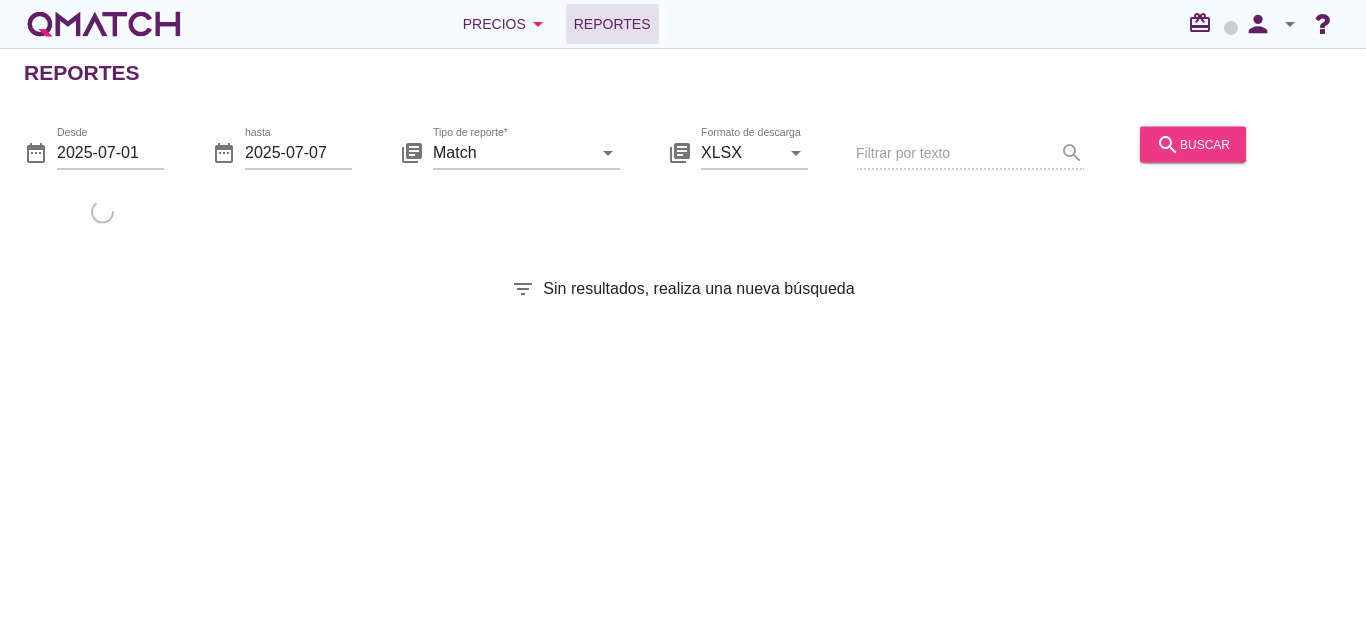 click on "search" at bounding box center (1168, 144) 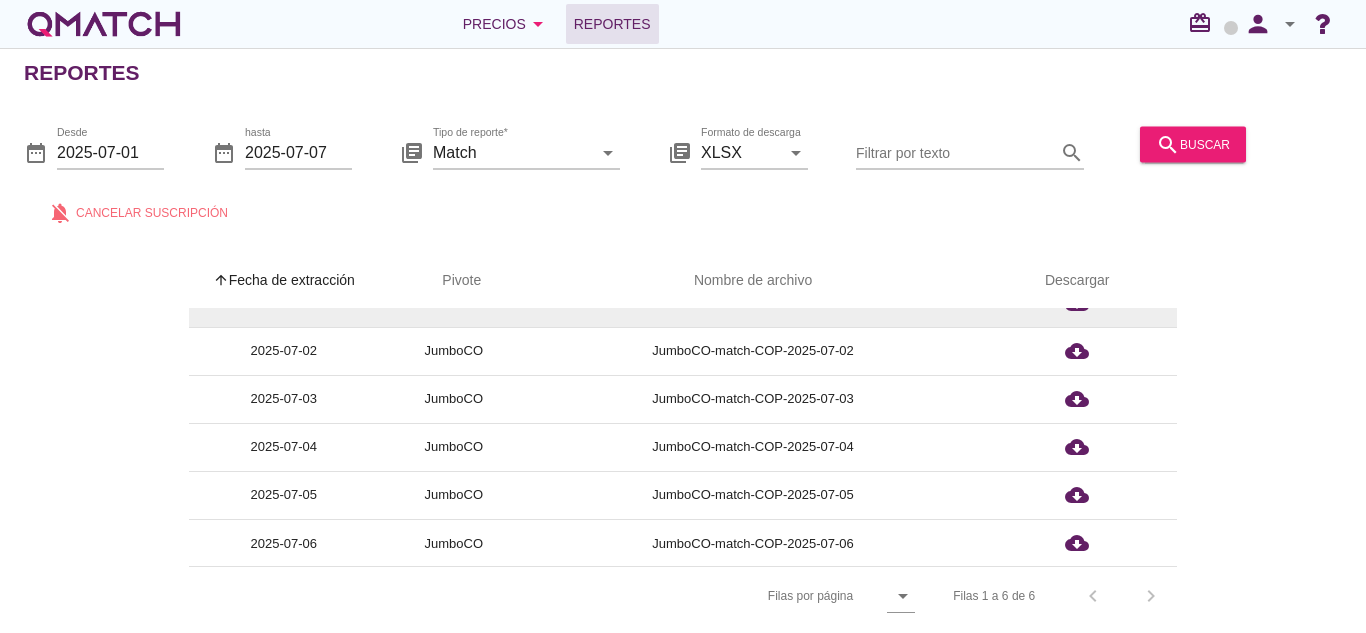 scroll, scrollTop: 29, scrollLeft: 0, axis: vertical 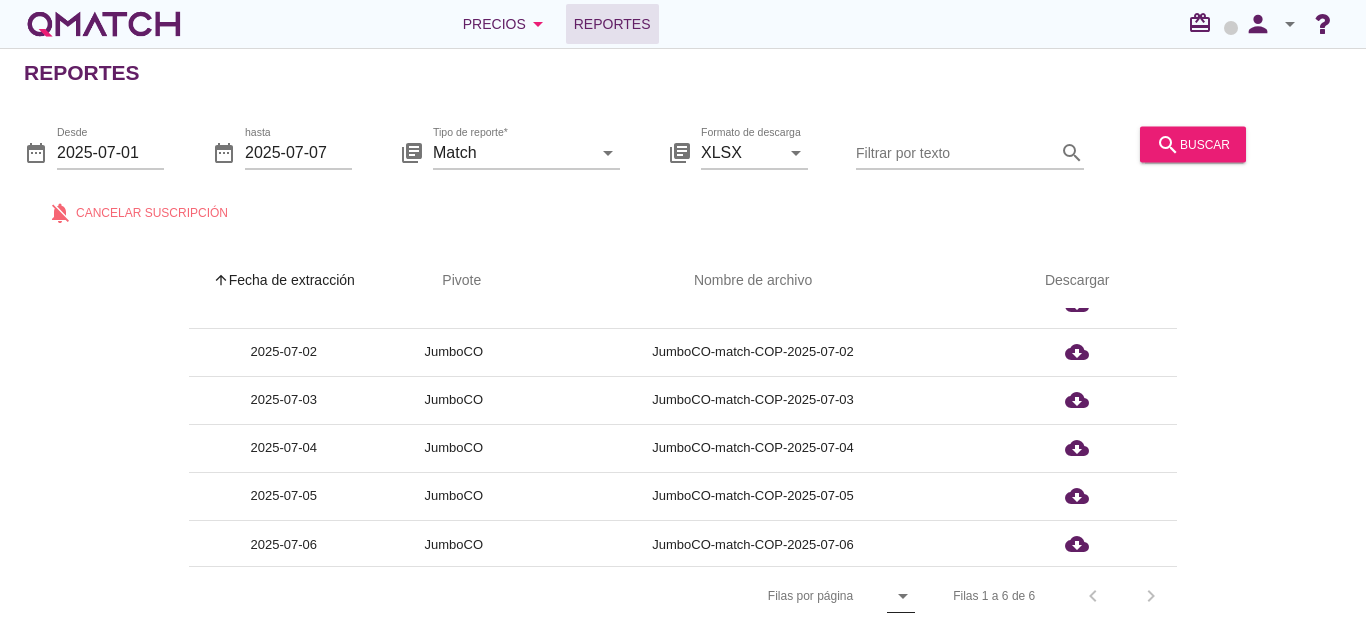 click on "arrow_drop_down" at bounding box center [901, 596] 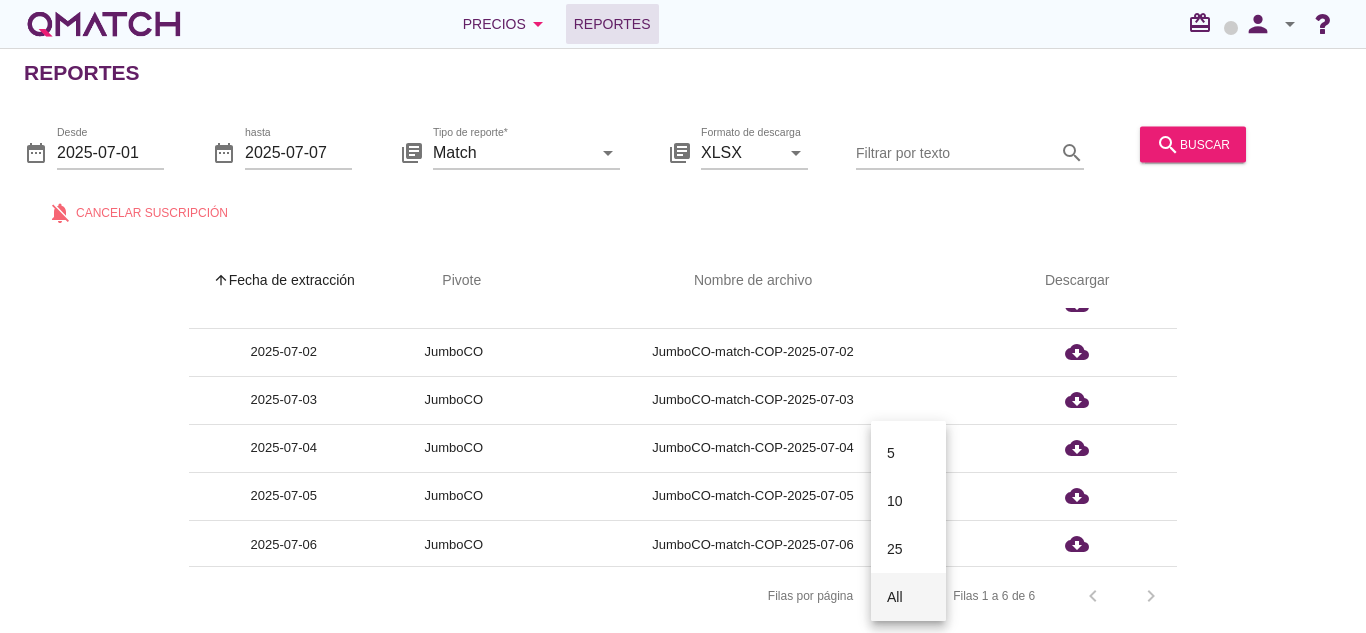 click on "All" at bounding box center (908, 453) 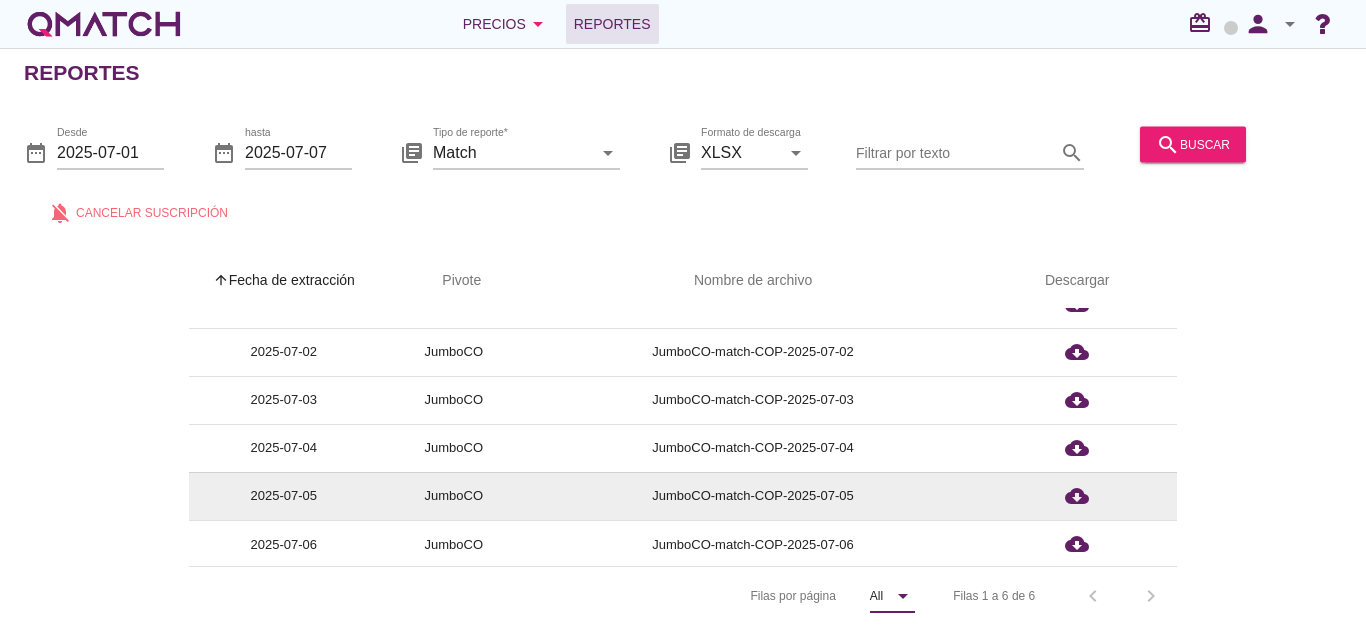 scroll, scrollTop: 31, scrollLeft: 0, axis: vertical 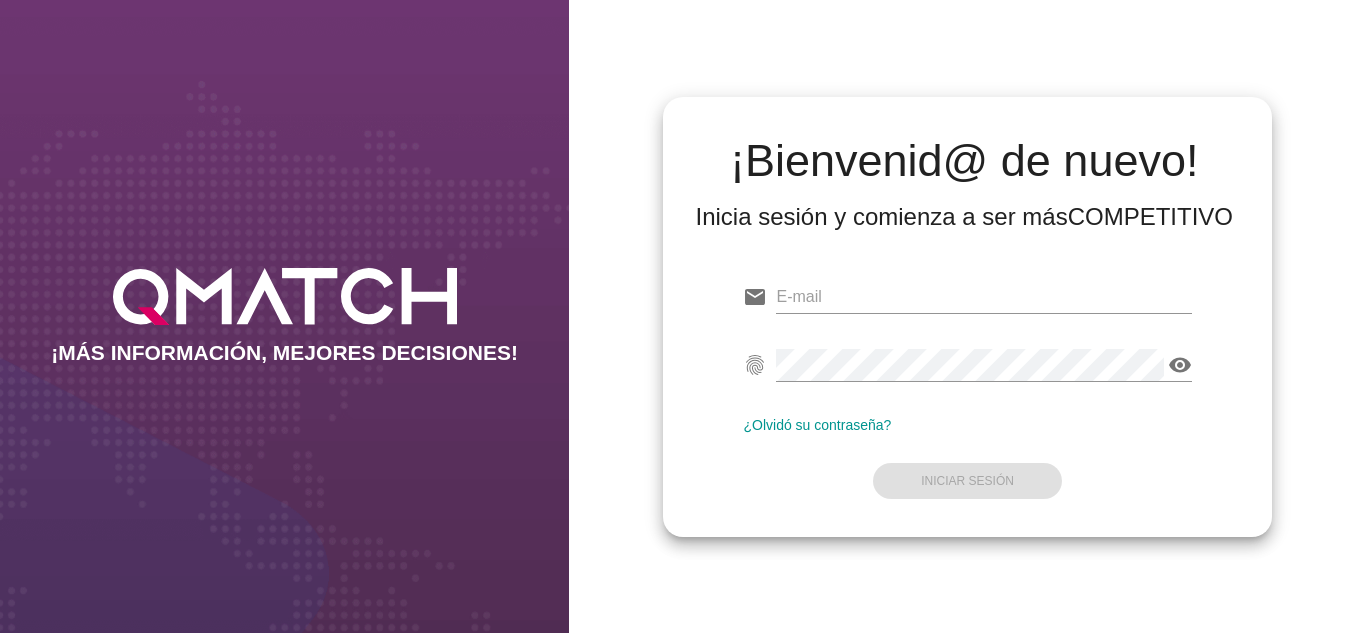 type on "[EMAIL]" 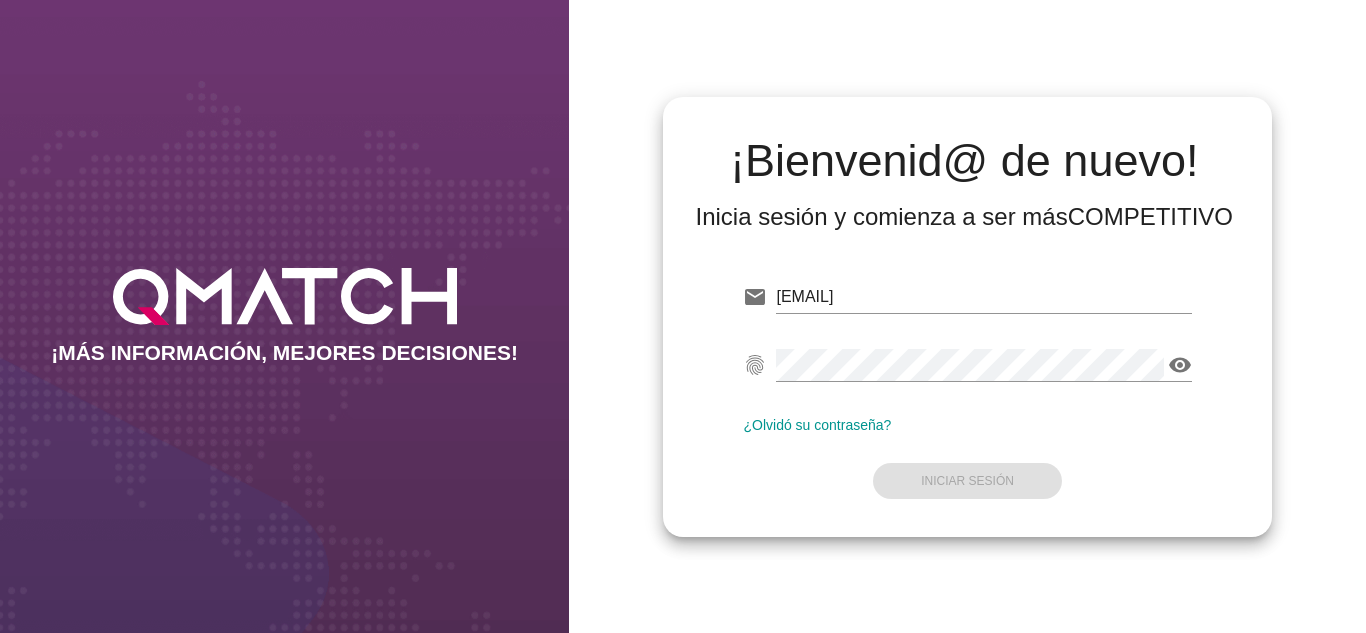 click on "email [EMAIL] fingerprint visibility
¿Olvidó su contraseña?
Iniciar Sesión" at bounding box center (967, 387) 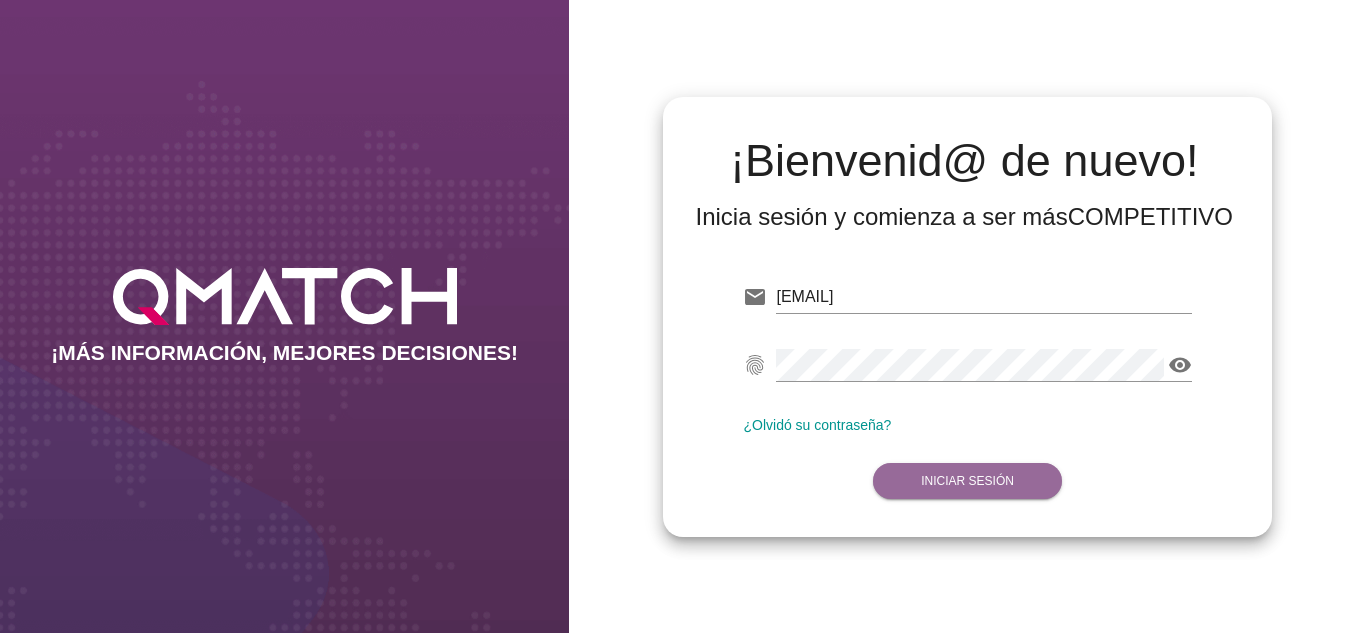 click on "Iniciar Sesión" at bounding box center (967, 481) 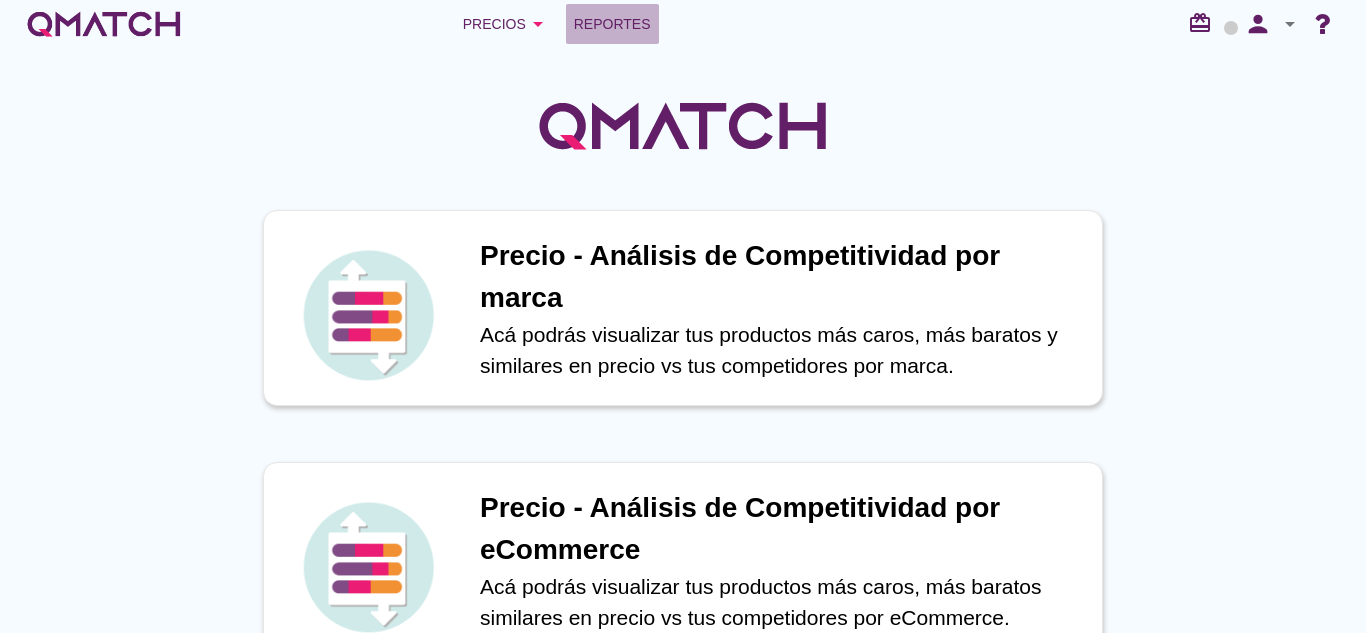 click on "Reportes" at bounding box center (612, 24) 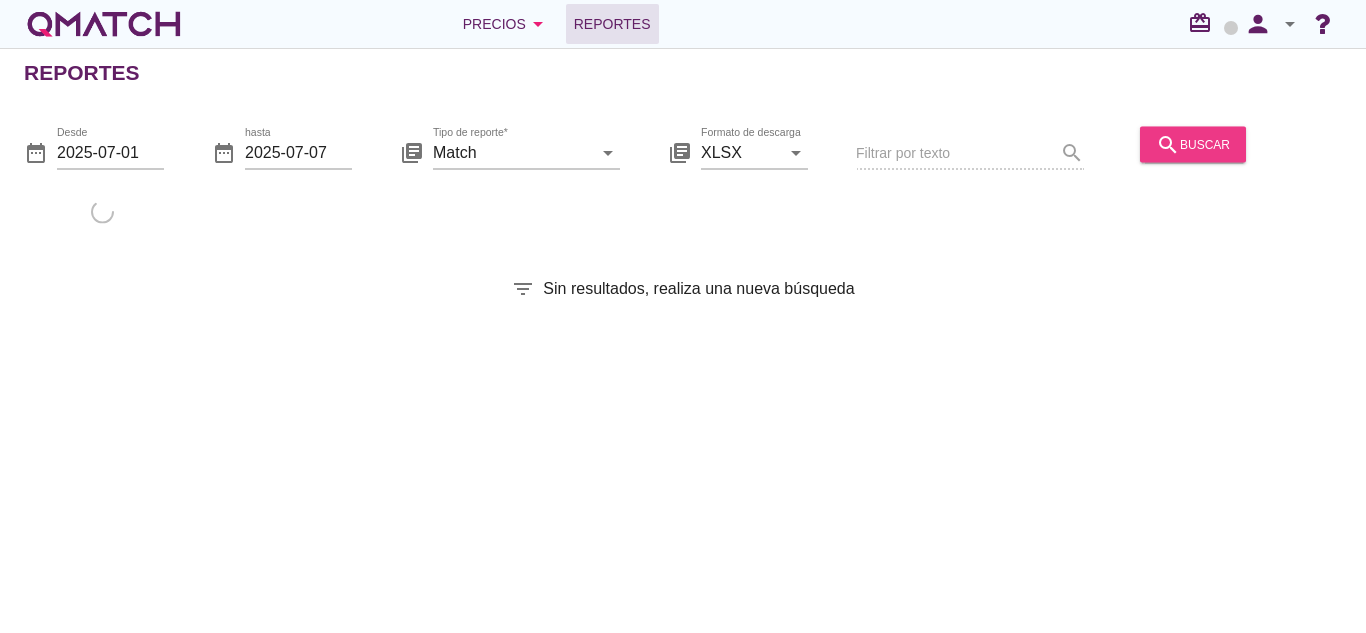 click on "search" at bounding box center [1168, 144] 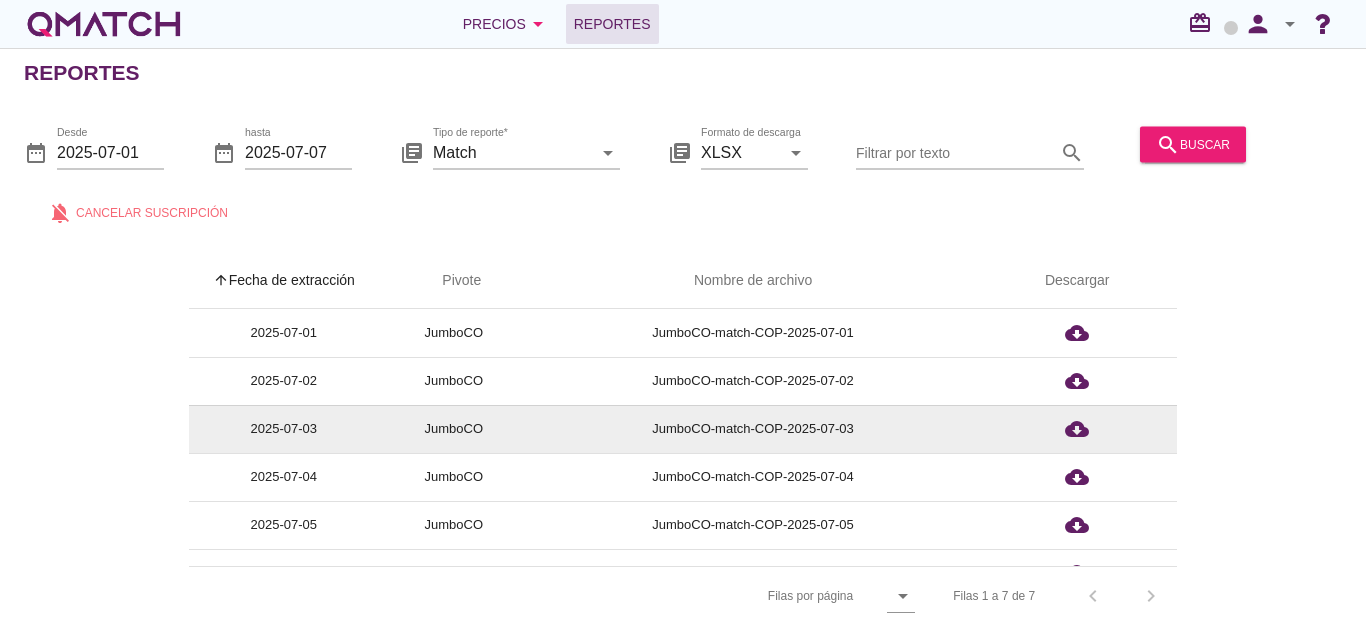 scroll, scrollTop: 79, scrollLeft: 0, axis: vertical 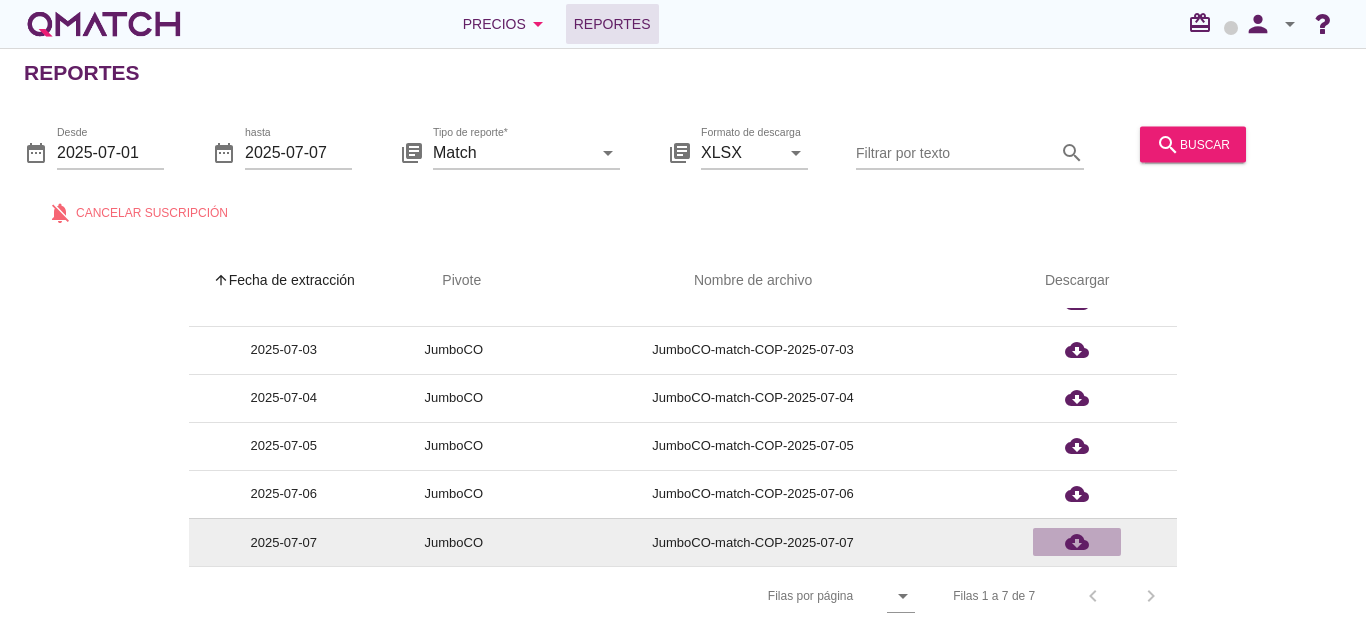 click on "cloud_download" at bounding box center [1077, 254] 